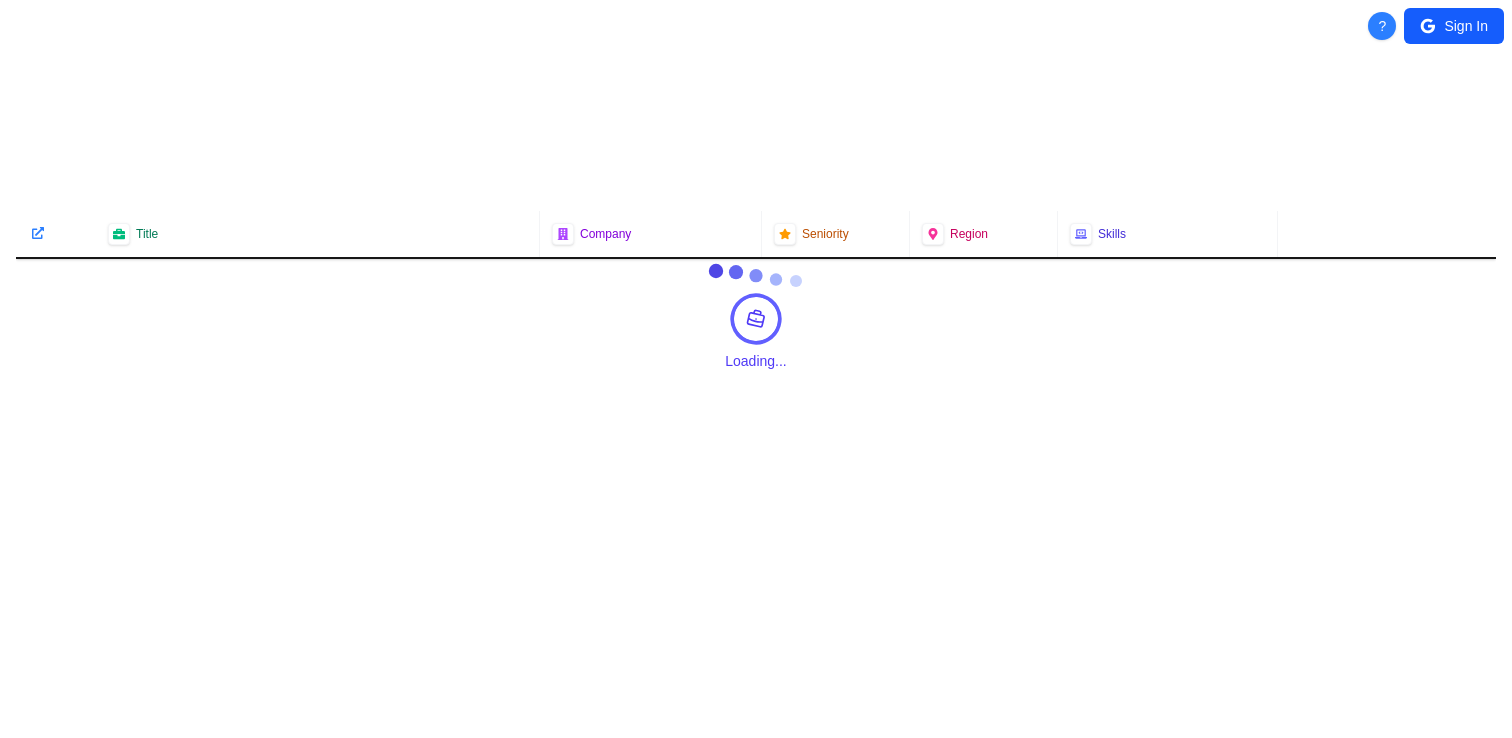 scroll, scrollTop: 0, scrollLeft: 0, axis: both 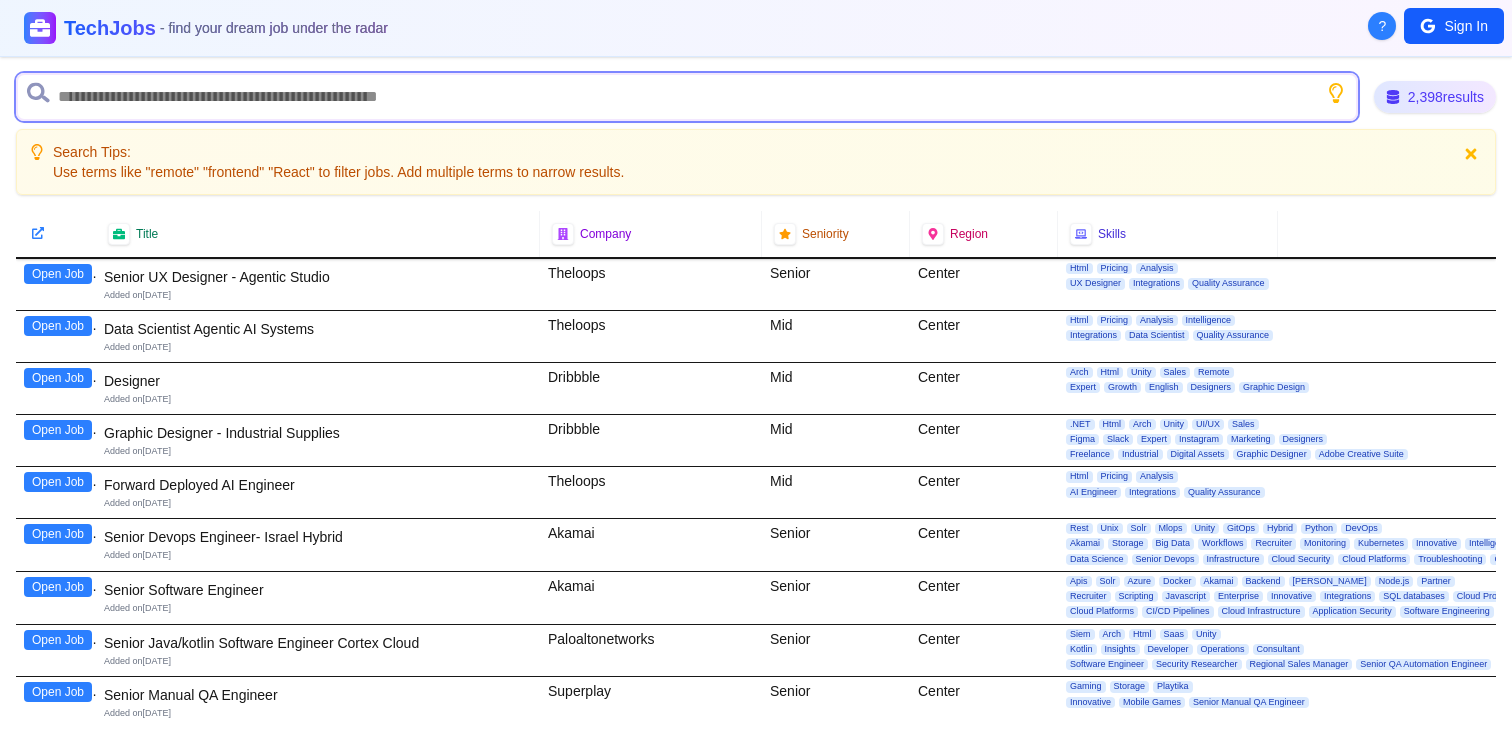 click at bounding box center (687, 97) 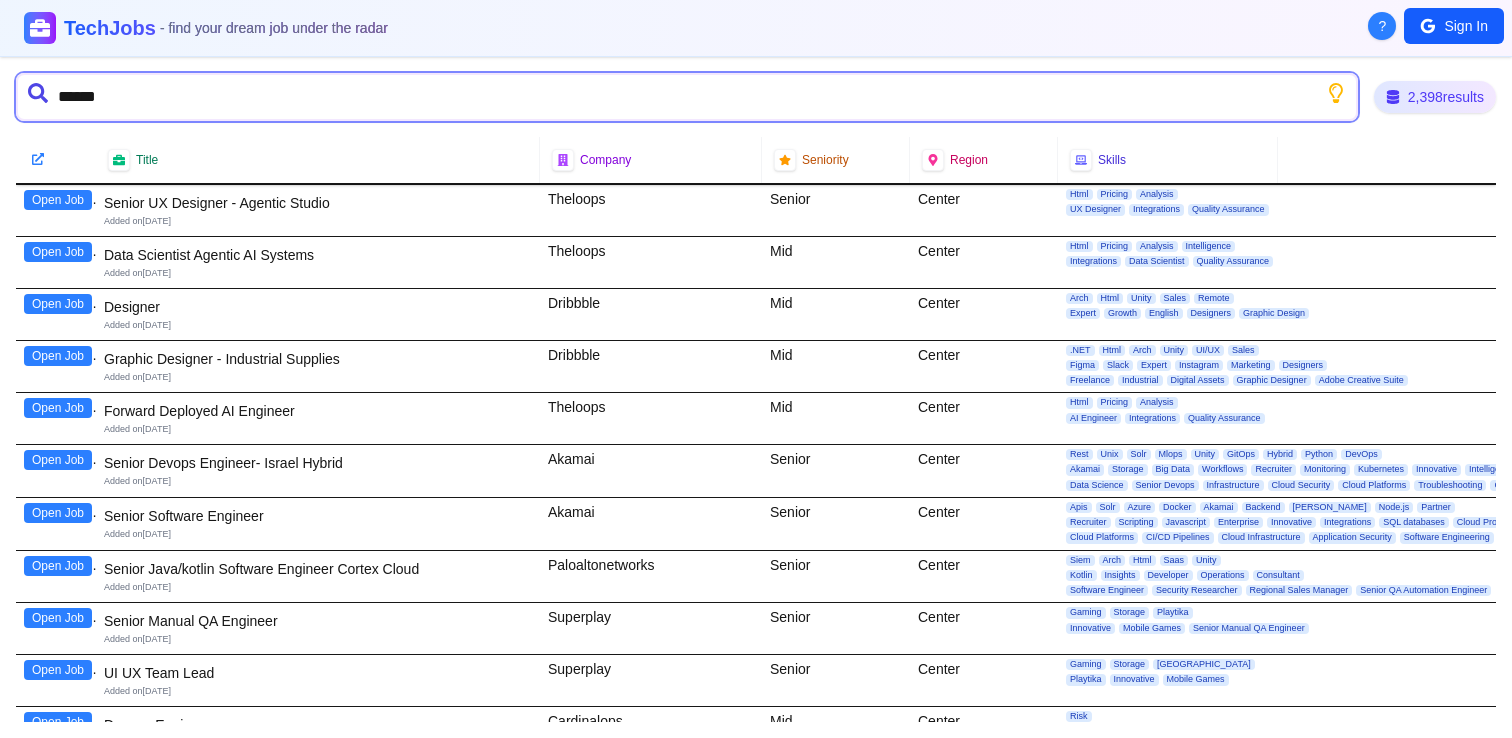 type on "*******" 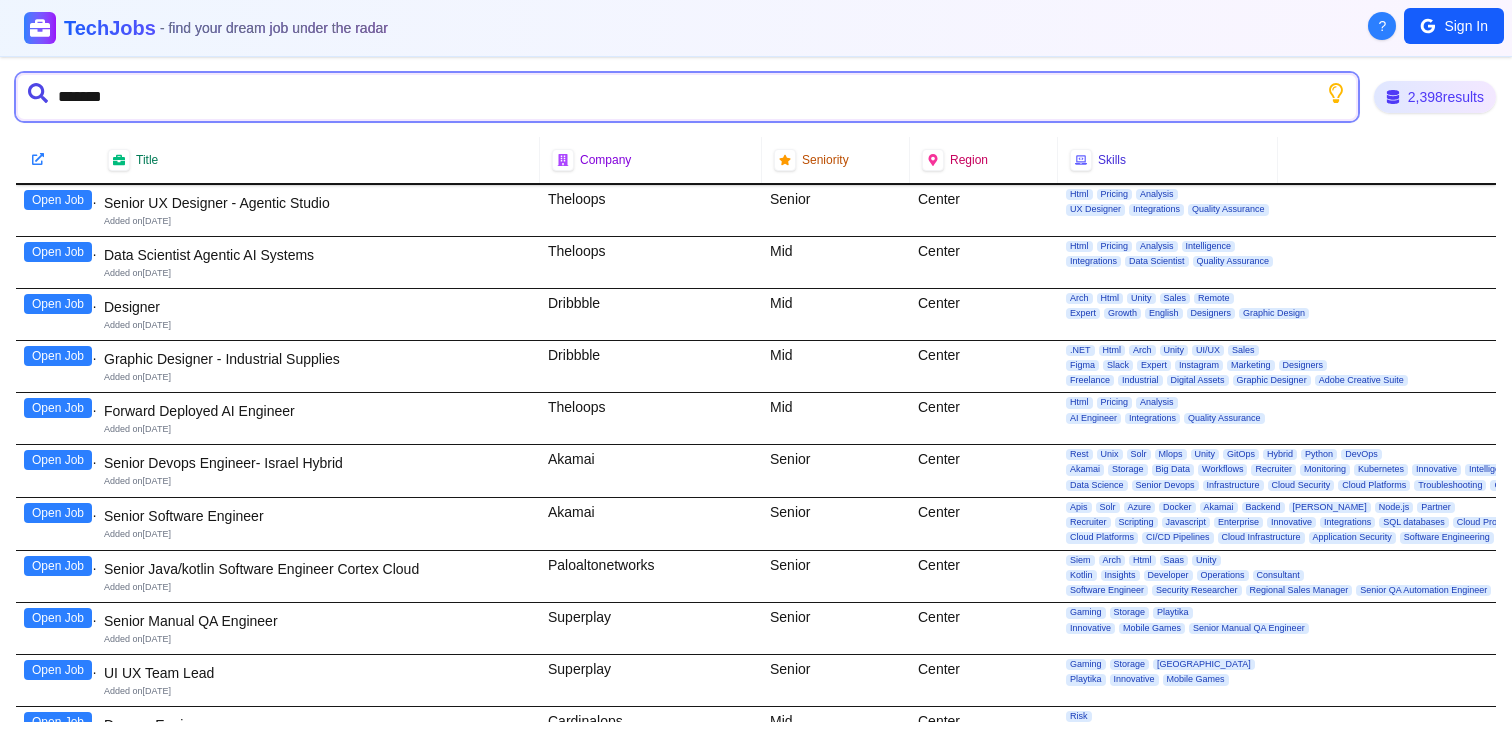 type 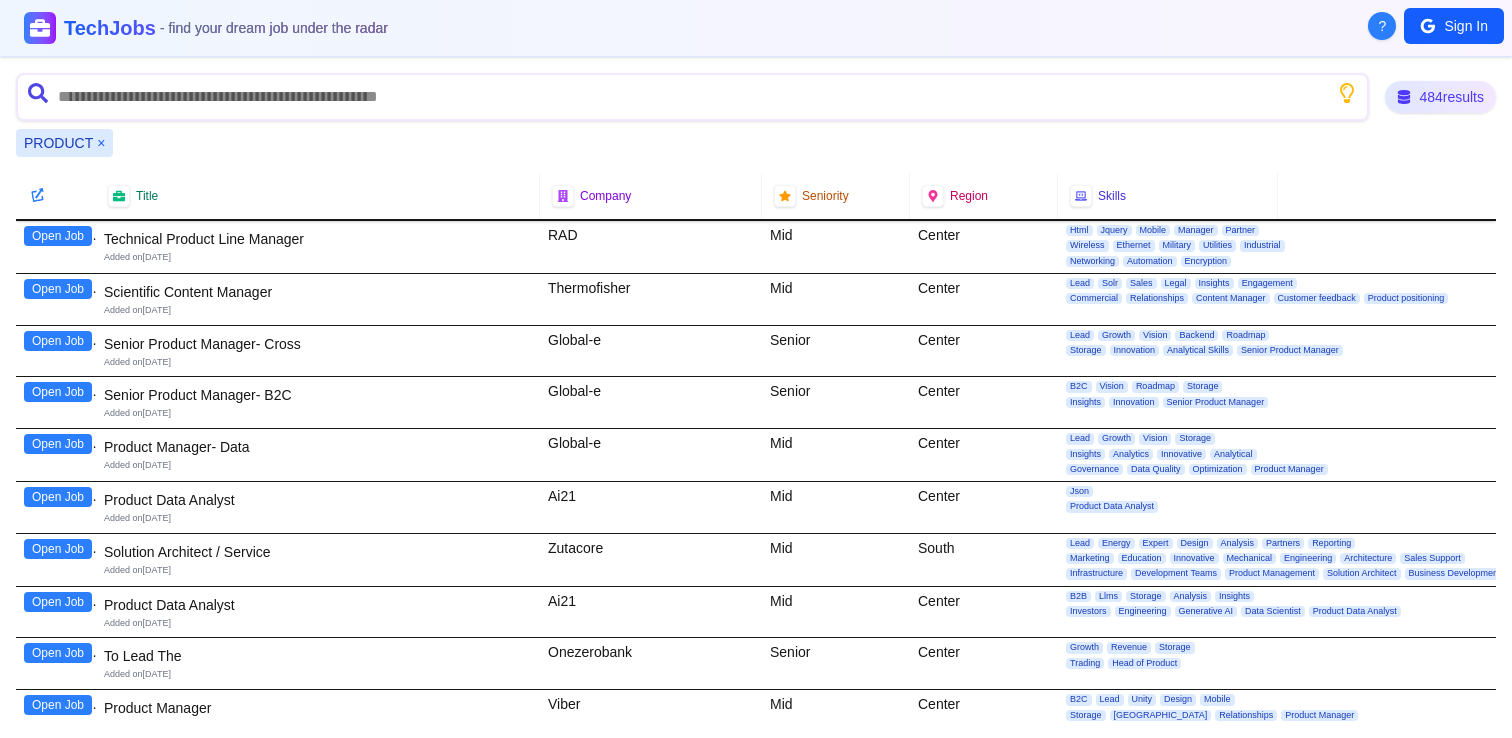 click 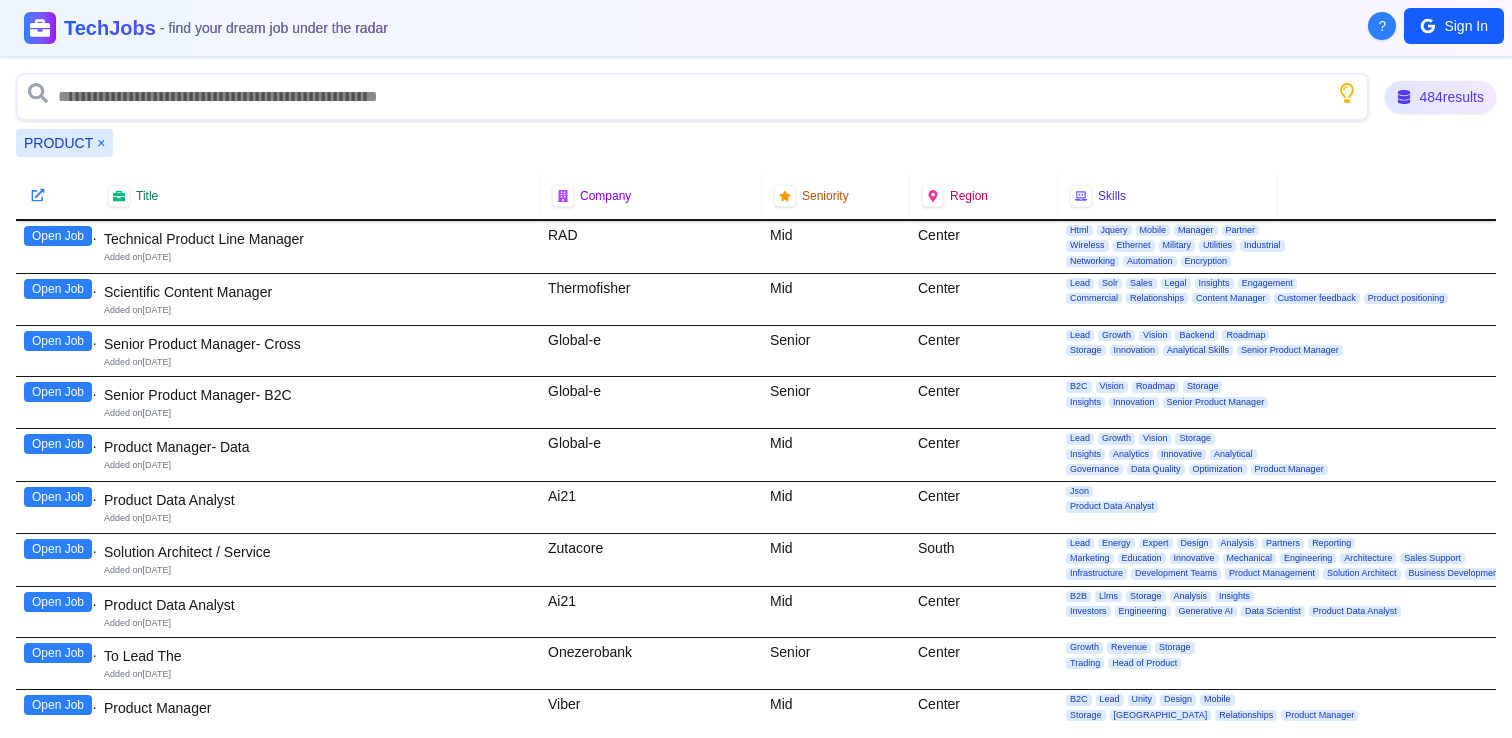 click 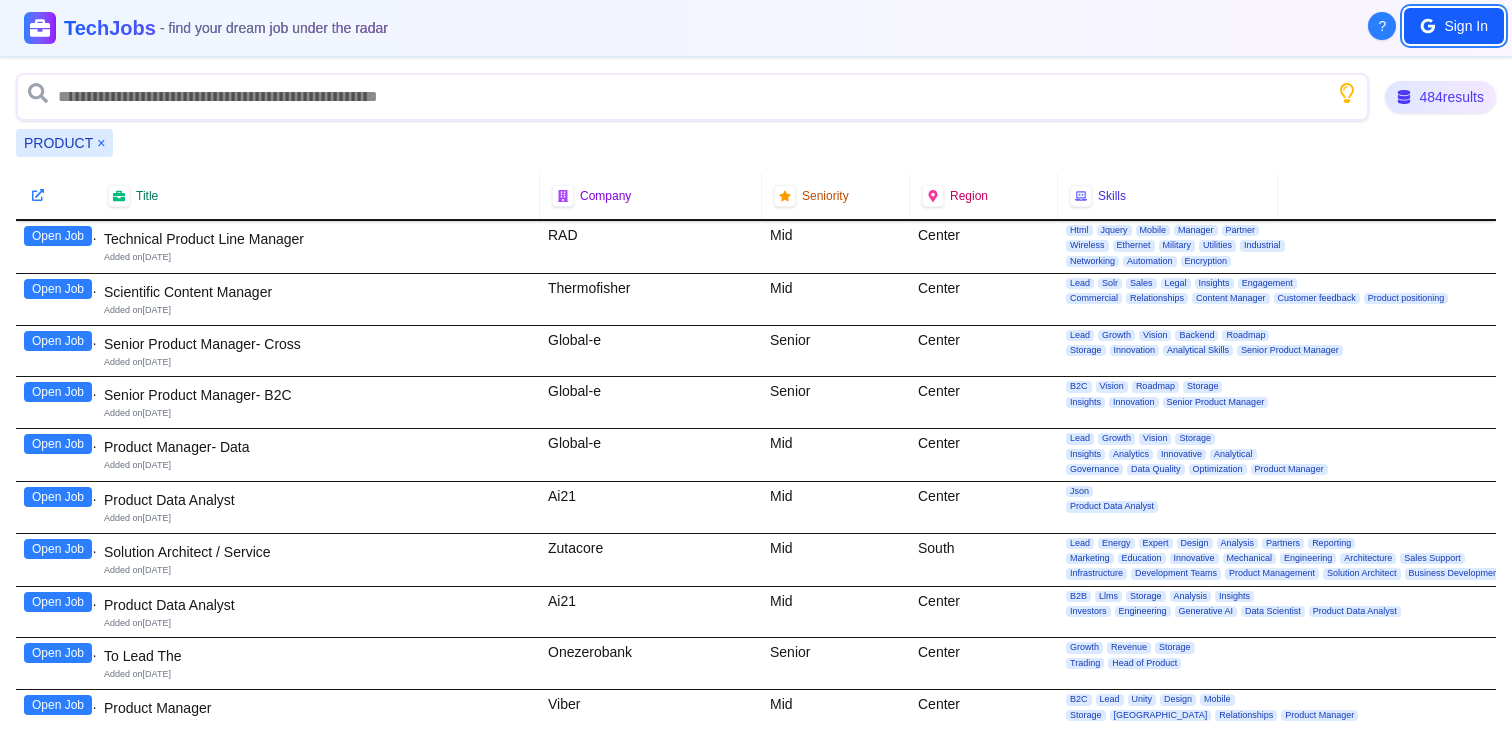click on "Sign In" at bounding box center [1454, 26] 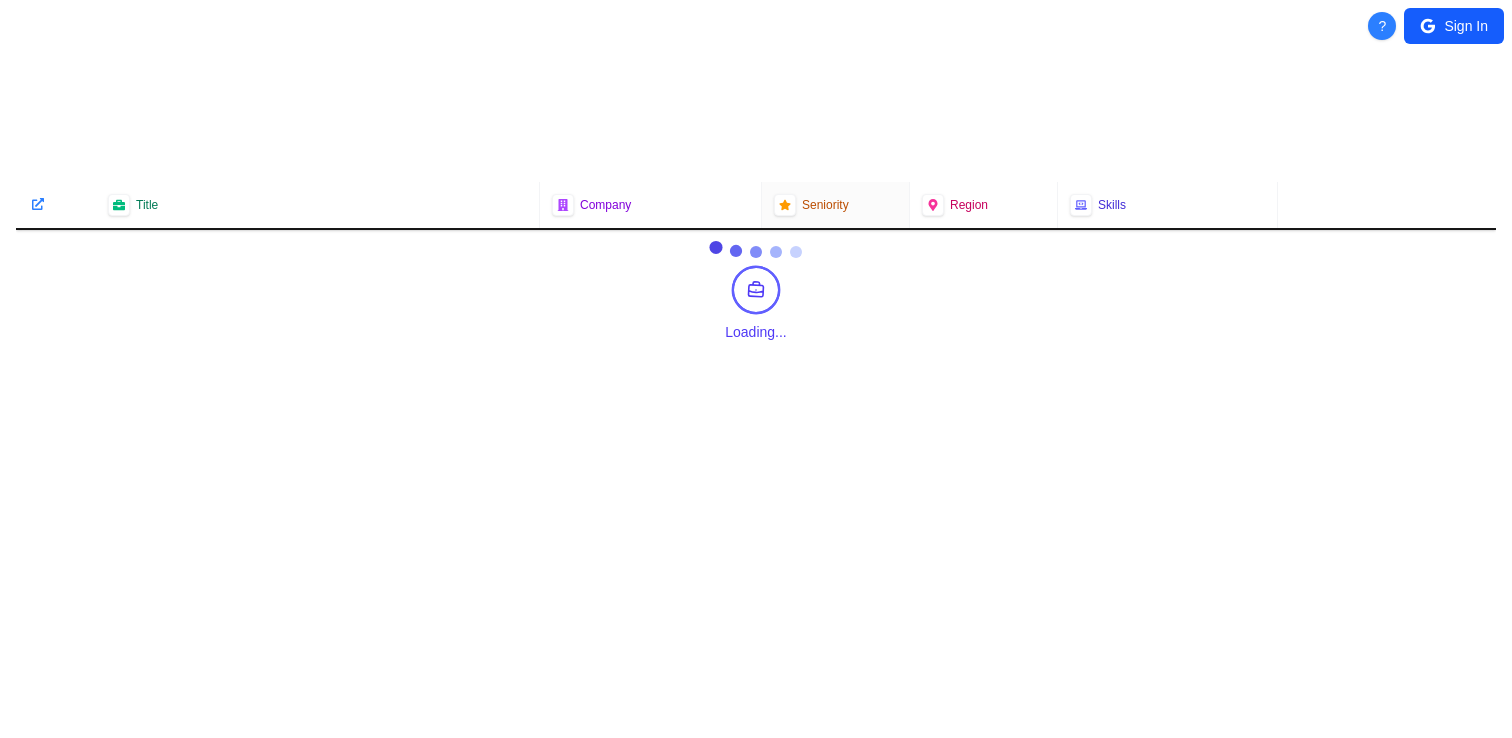 scroll, scrollTop: 0, scrollLeft: 0, axis: both 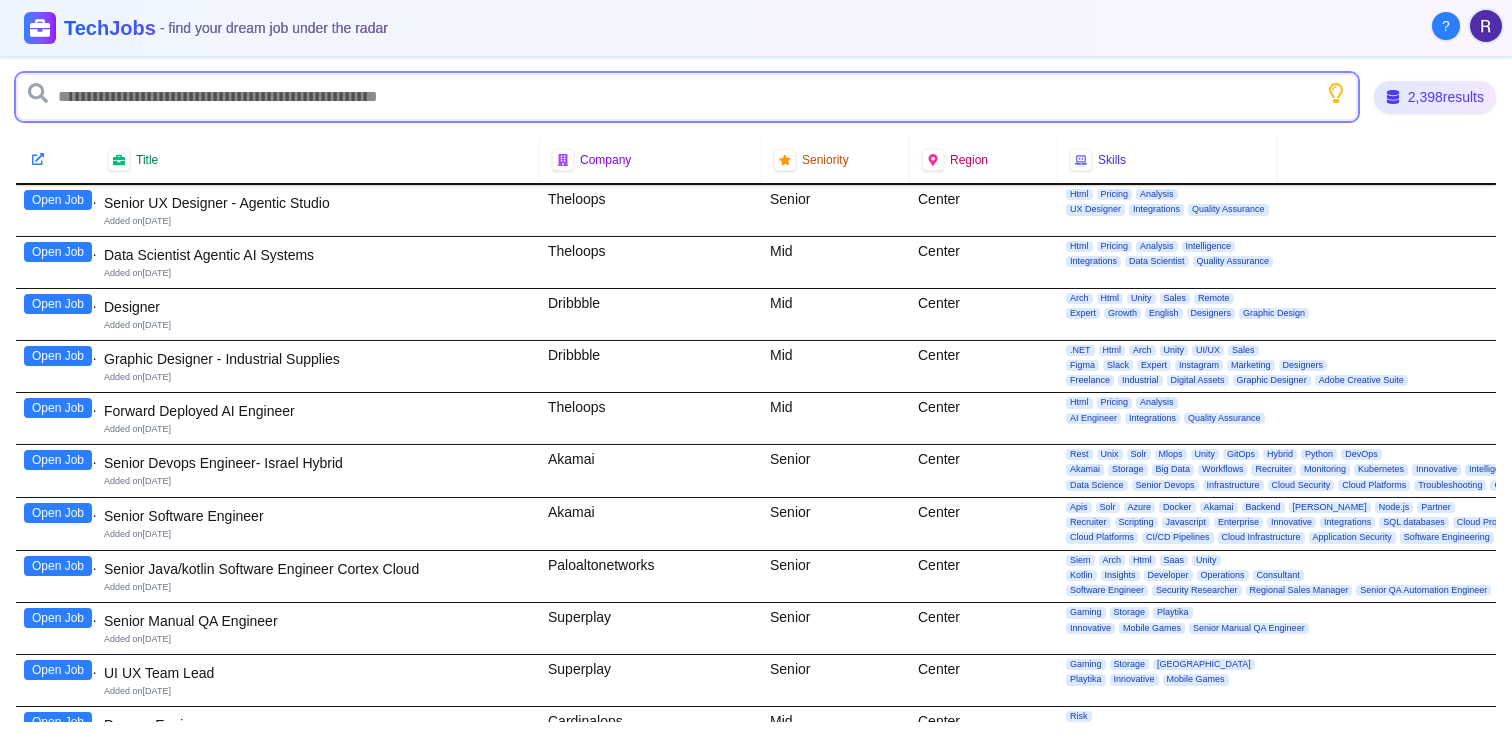 click at bounding box center [687, 97] 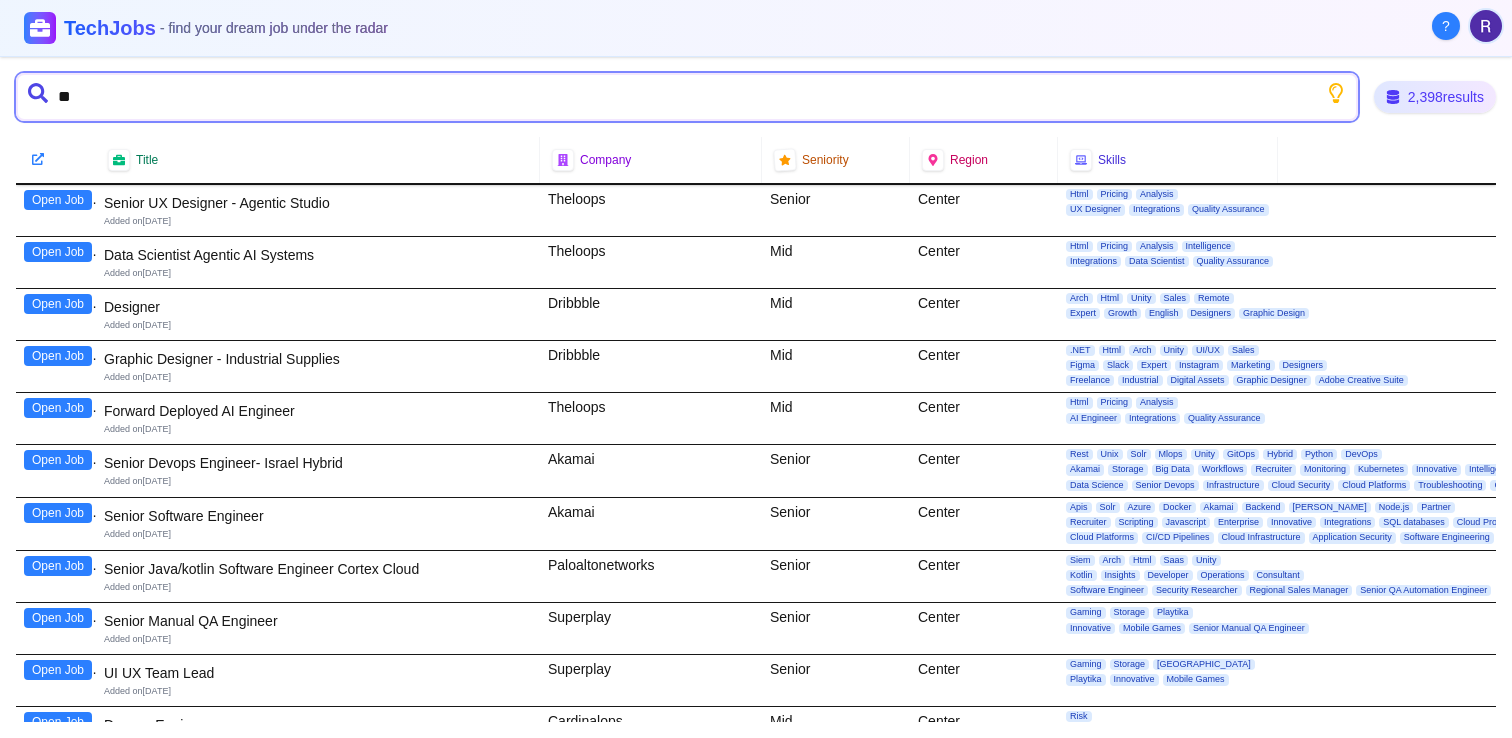 type on "*" 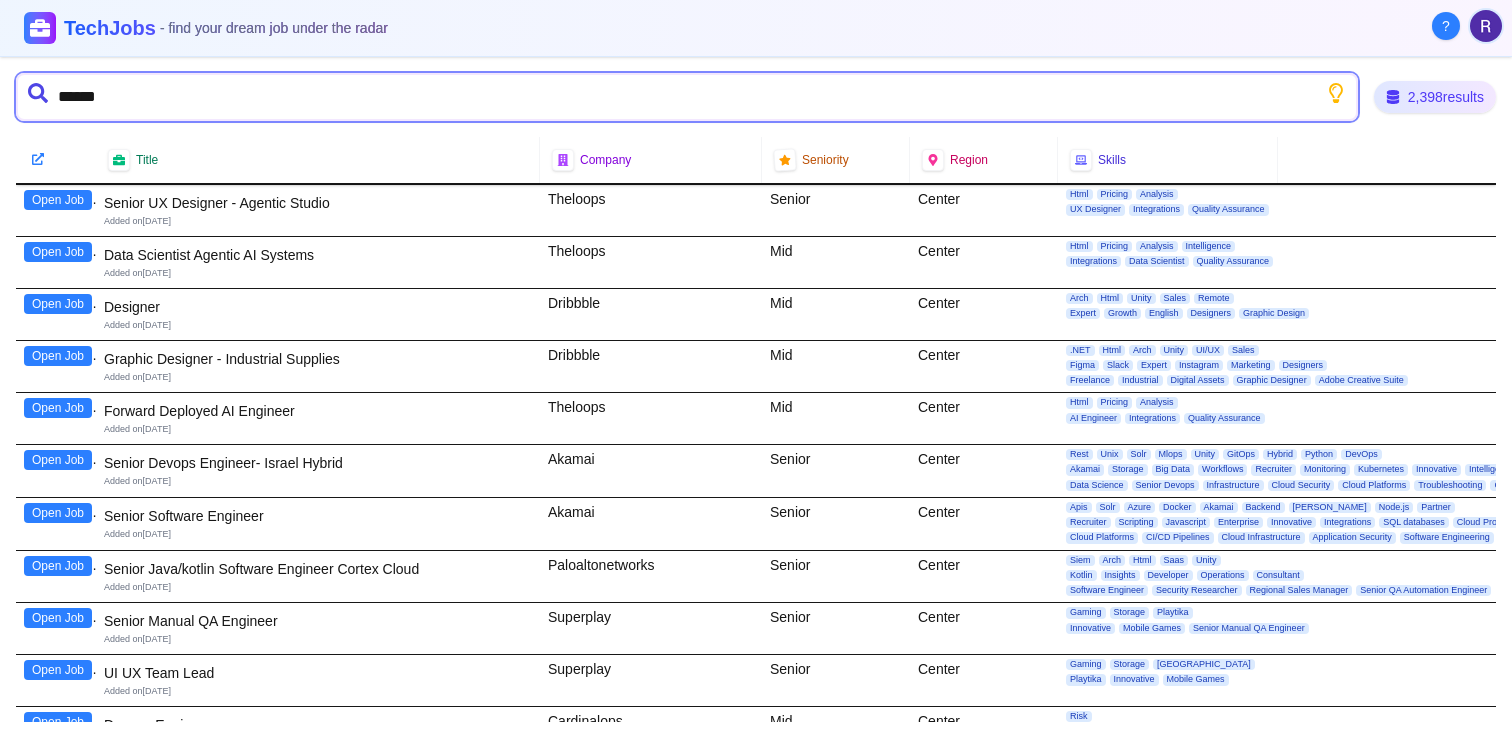 type on "*******" 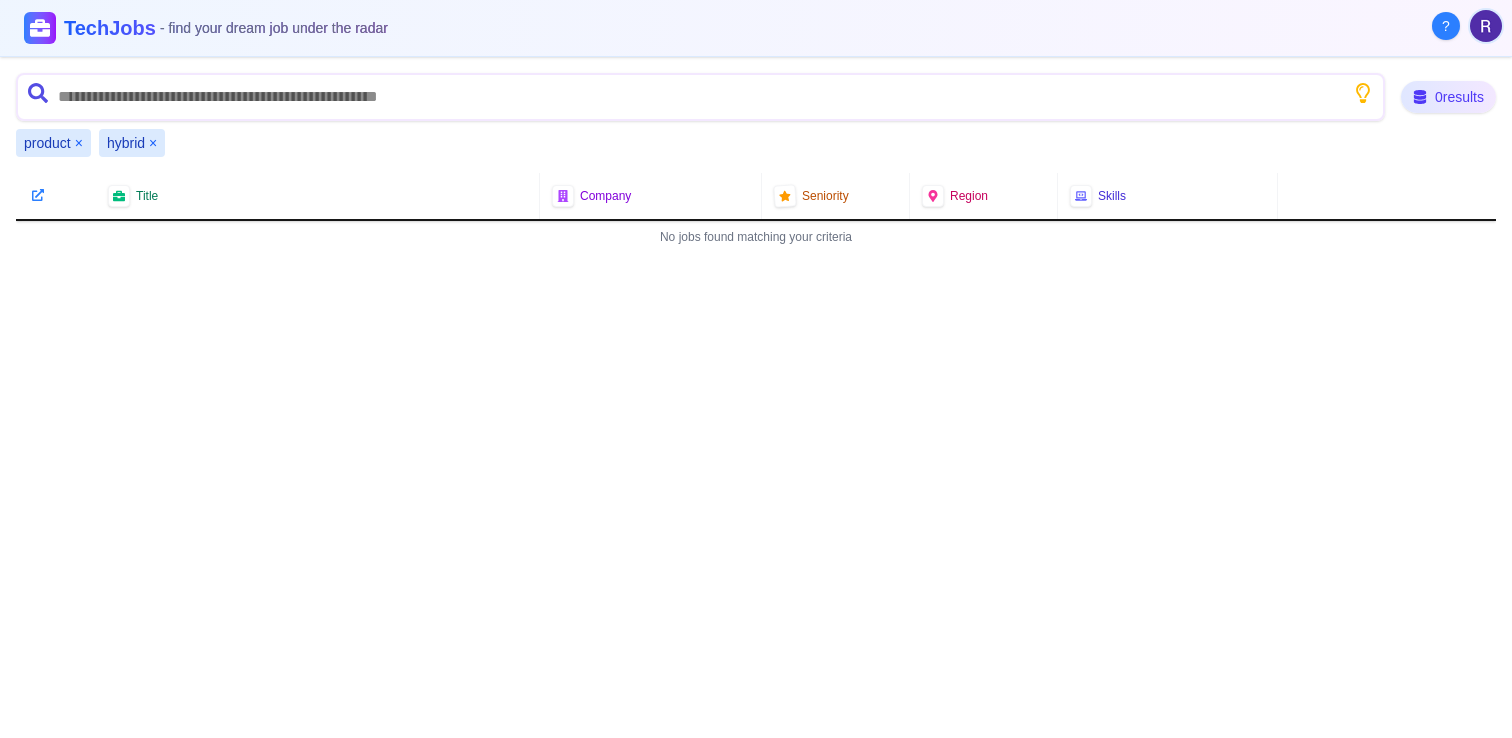 click on "×" at bounding box center [153, 143] 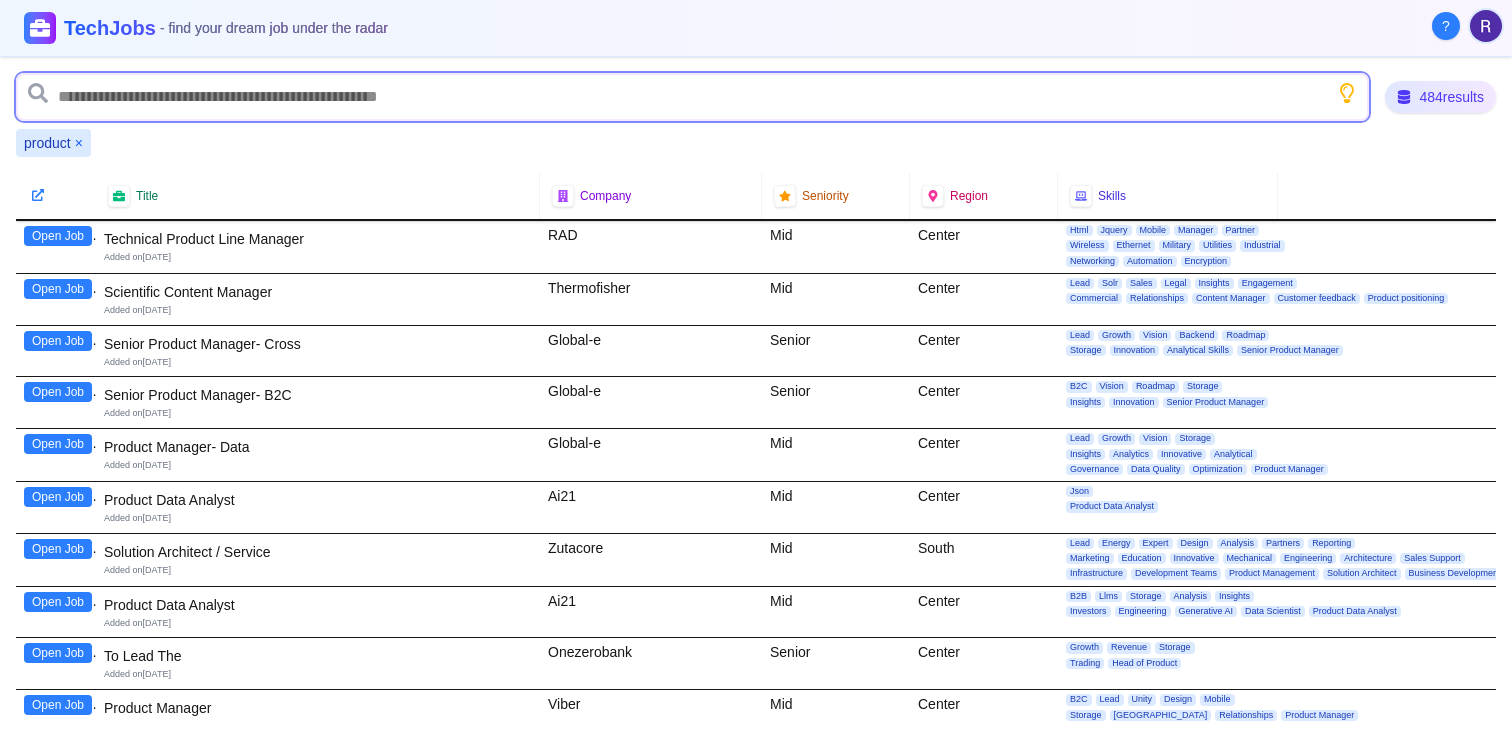 click at bounding box center (692, 97) 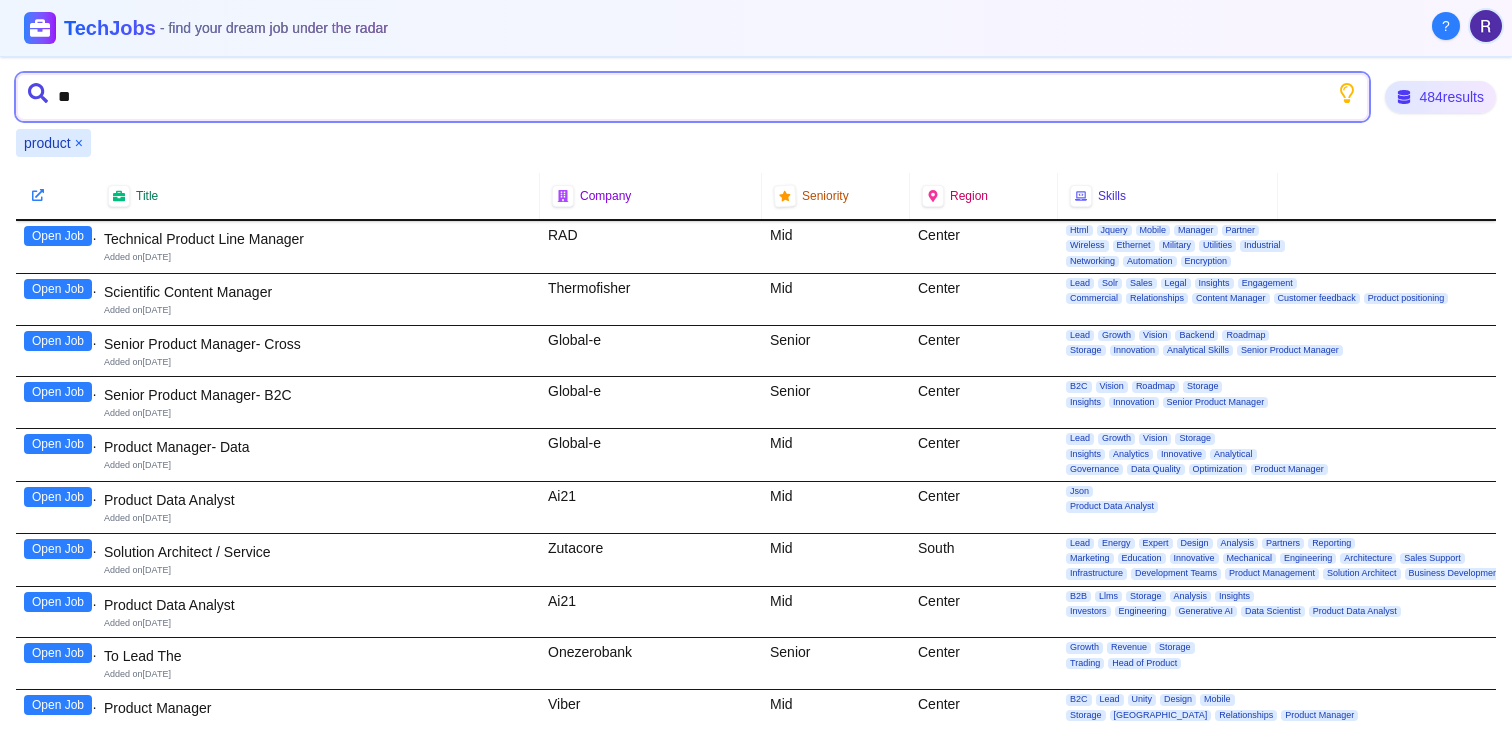 type on "***" 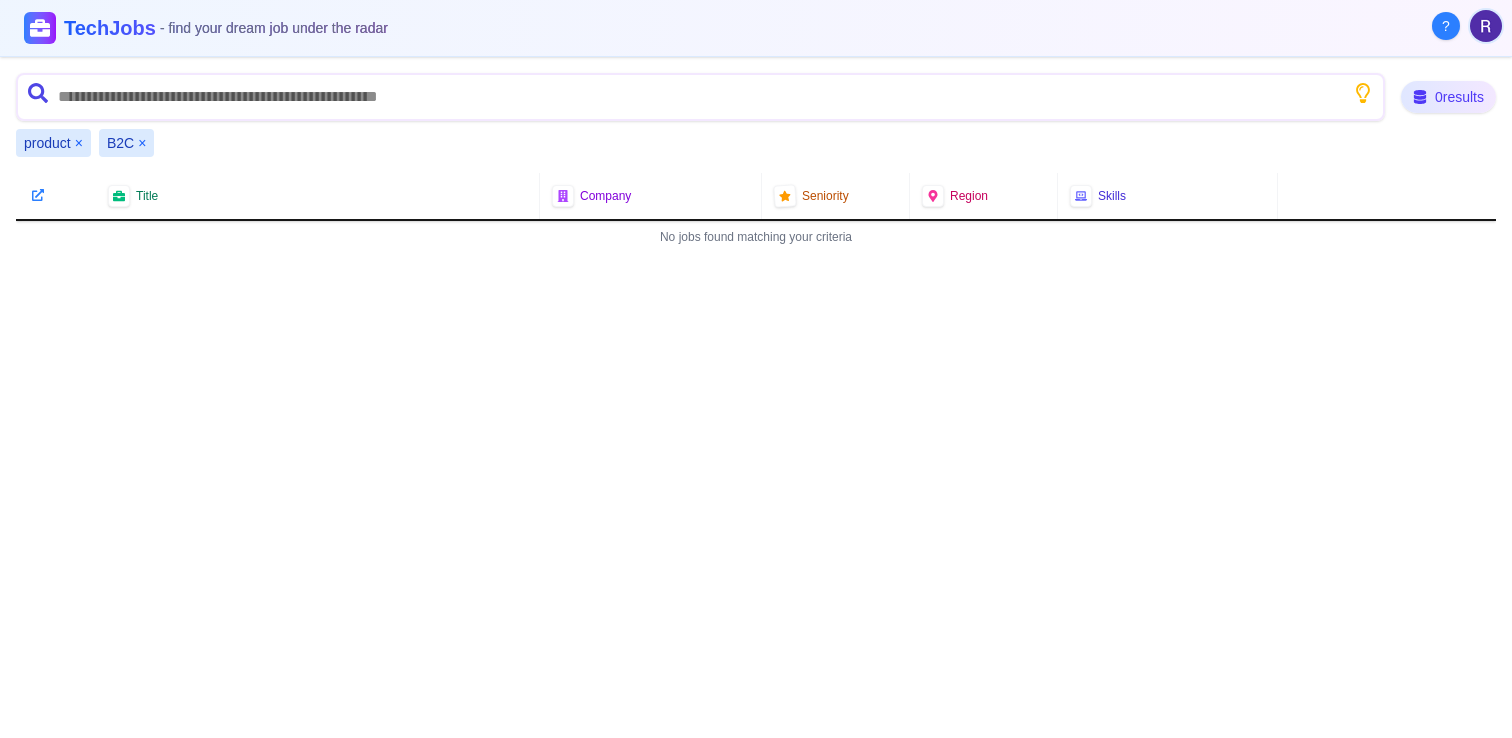 click on "×" at bounding box center (142, 143) 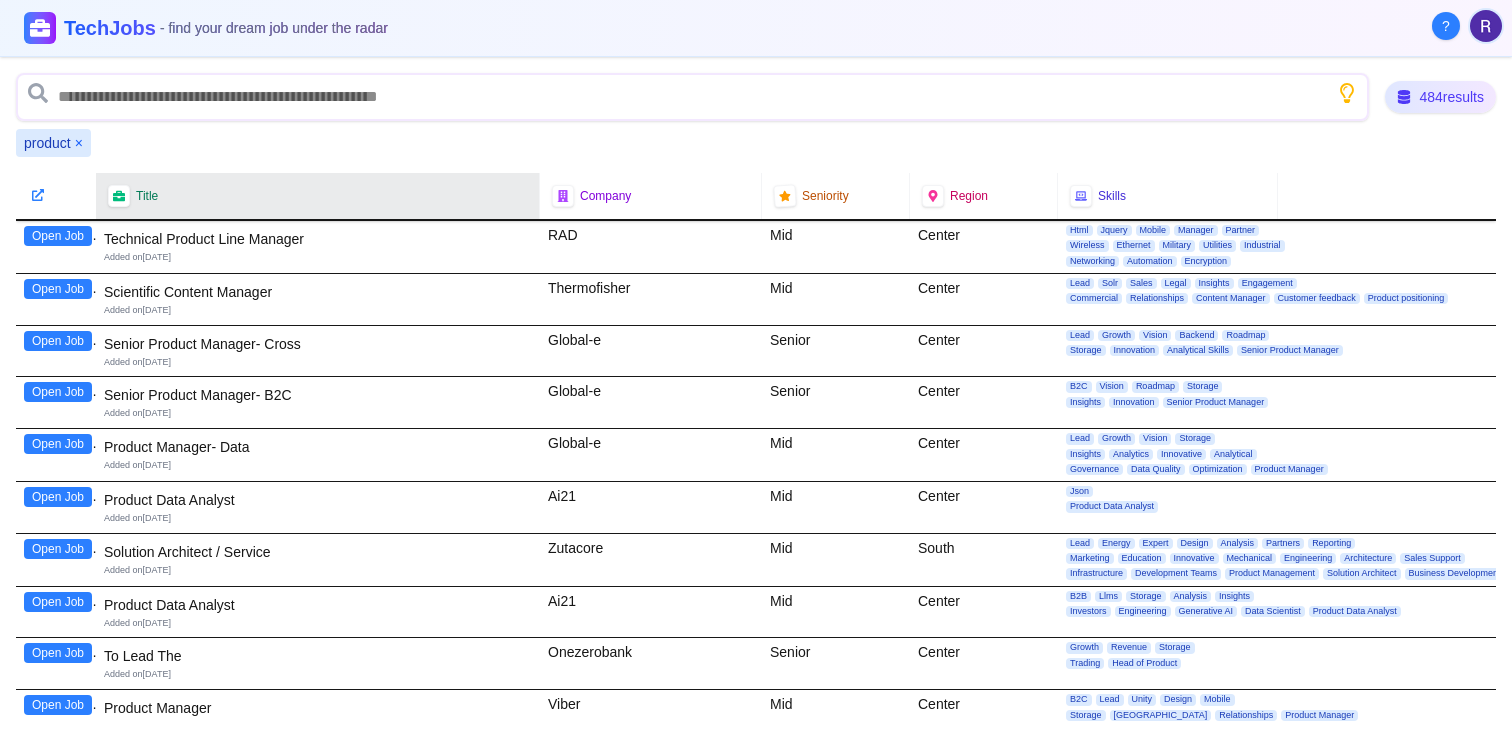 click on "Title" at bounding box center (317, 196) 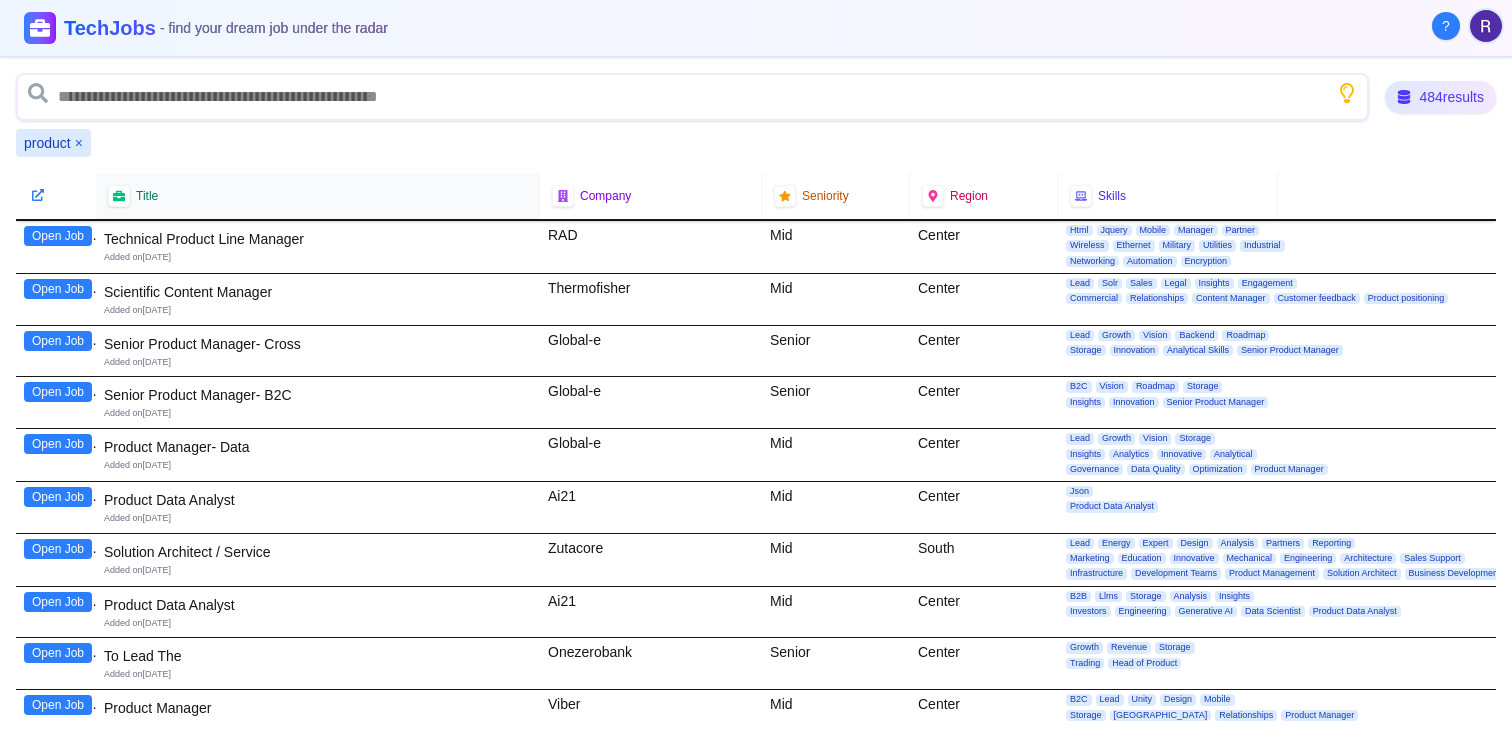 click on "Title" at bounding box center (318, 196) 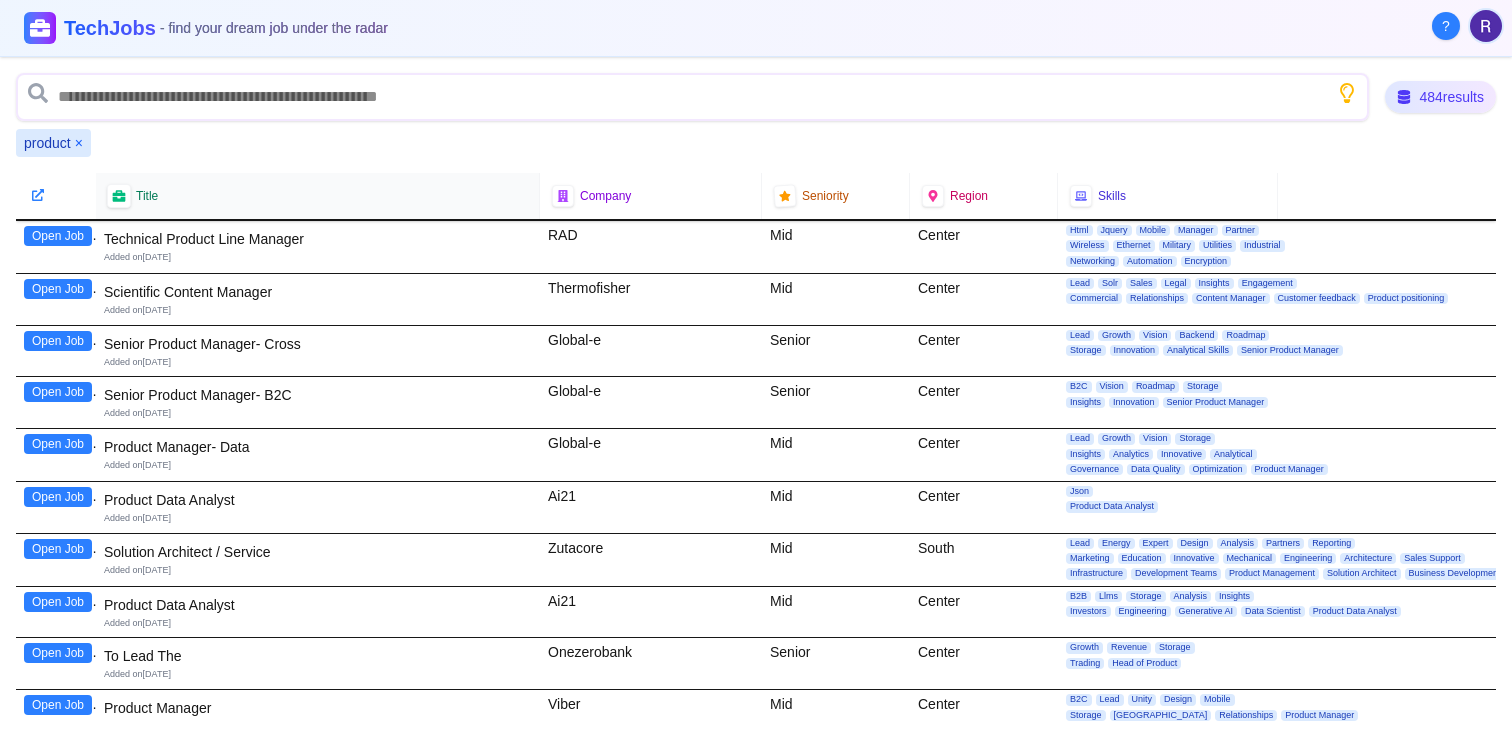 click 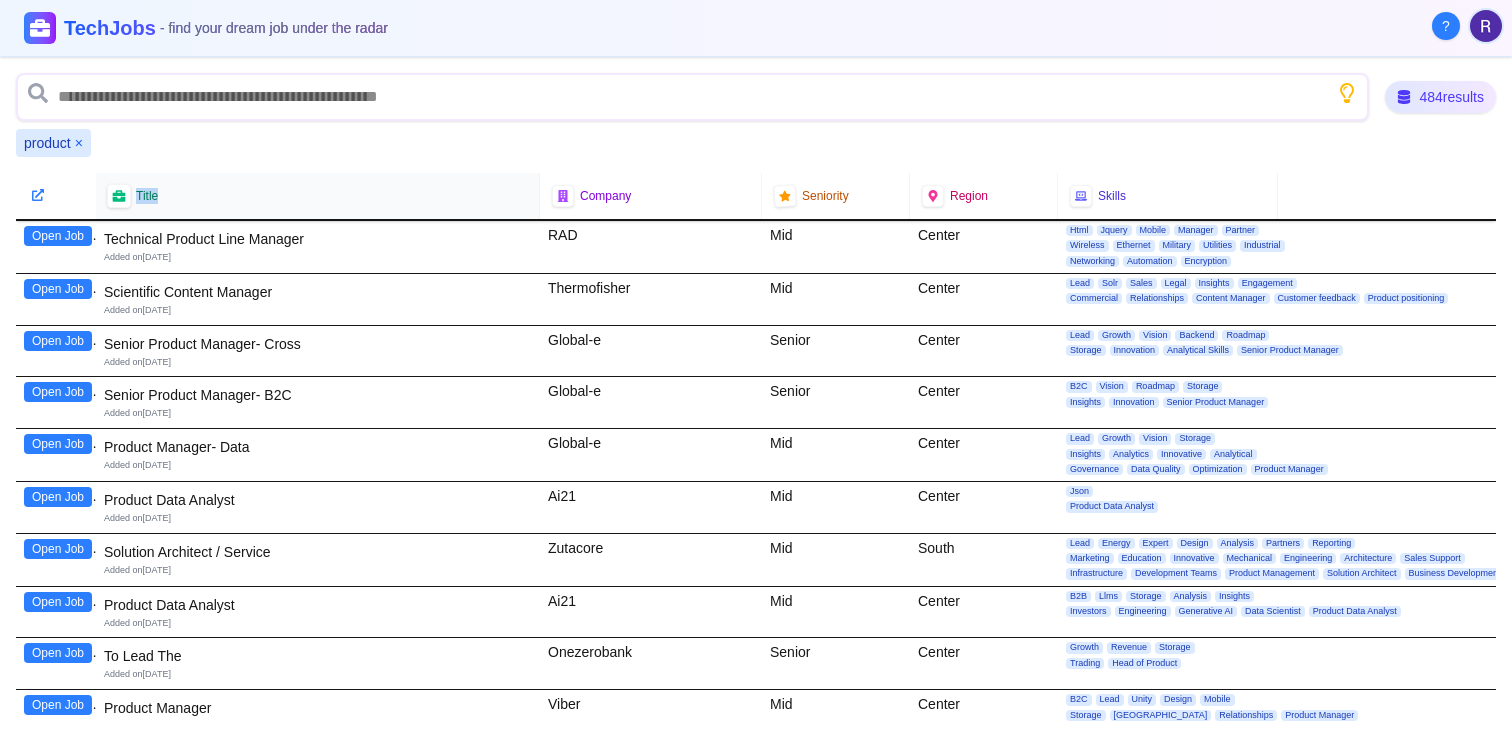 click 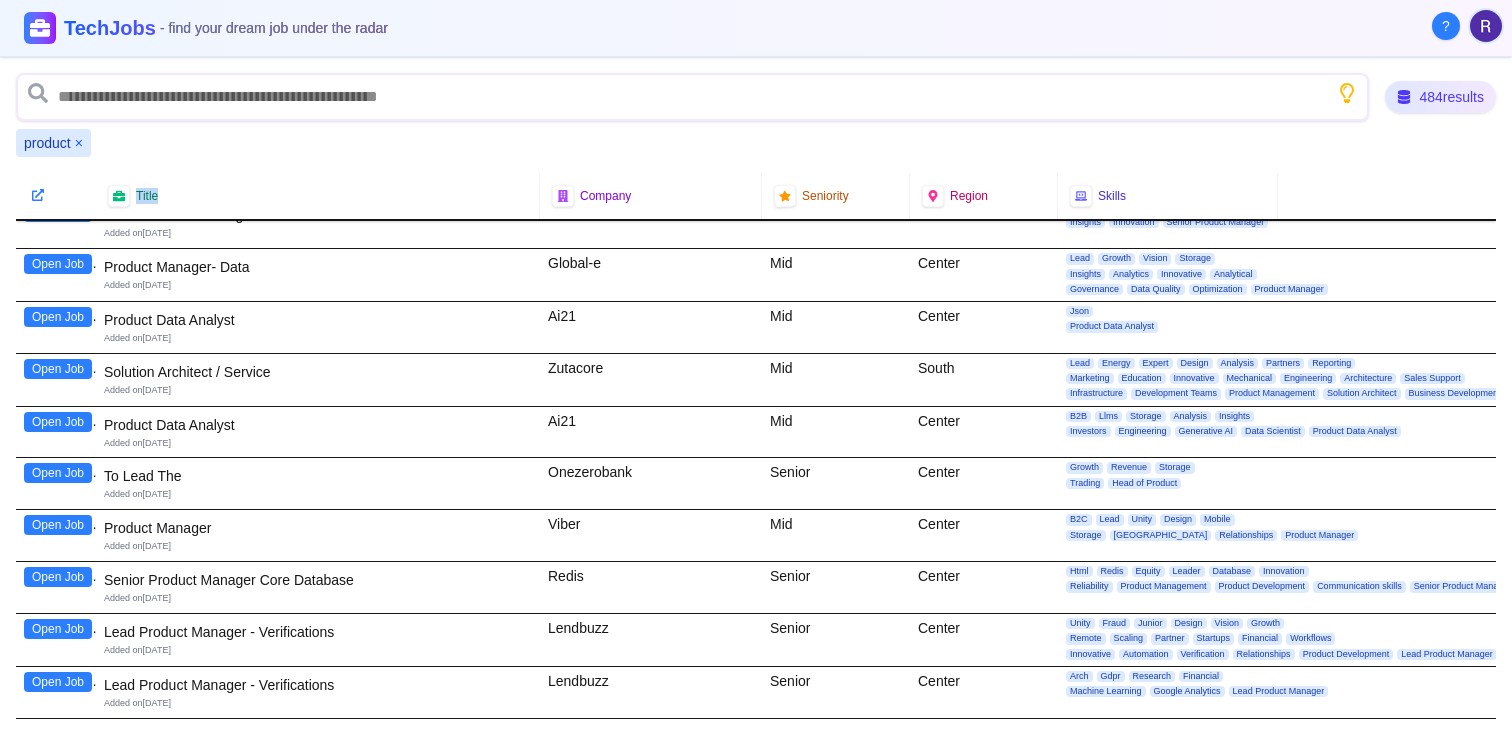 scroll, scrollTop: 191, scrollLeft: 0, axis: vertical 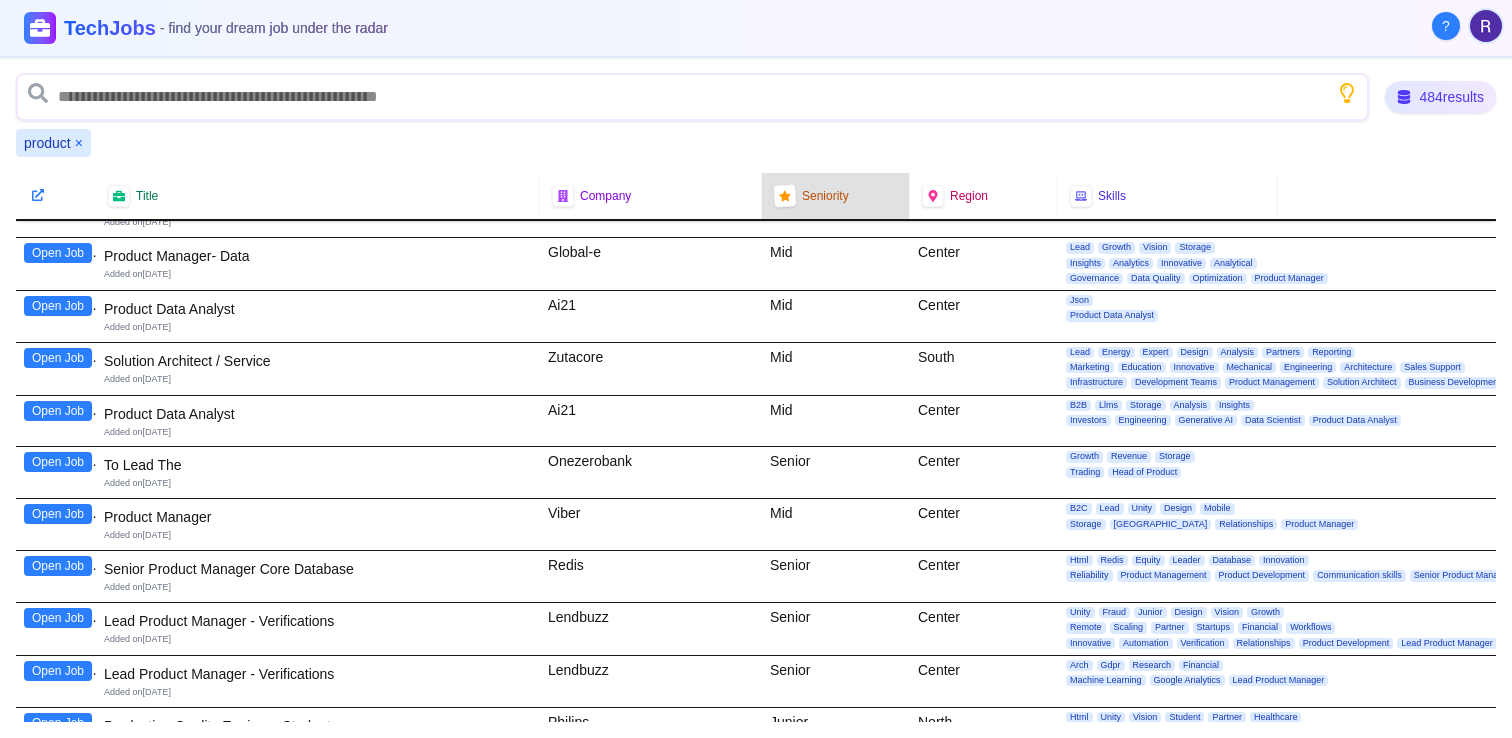 click on "Seniority" at bounding box center (835, 196) 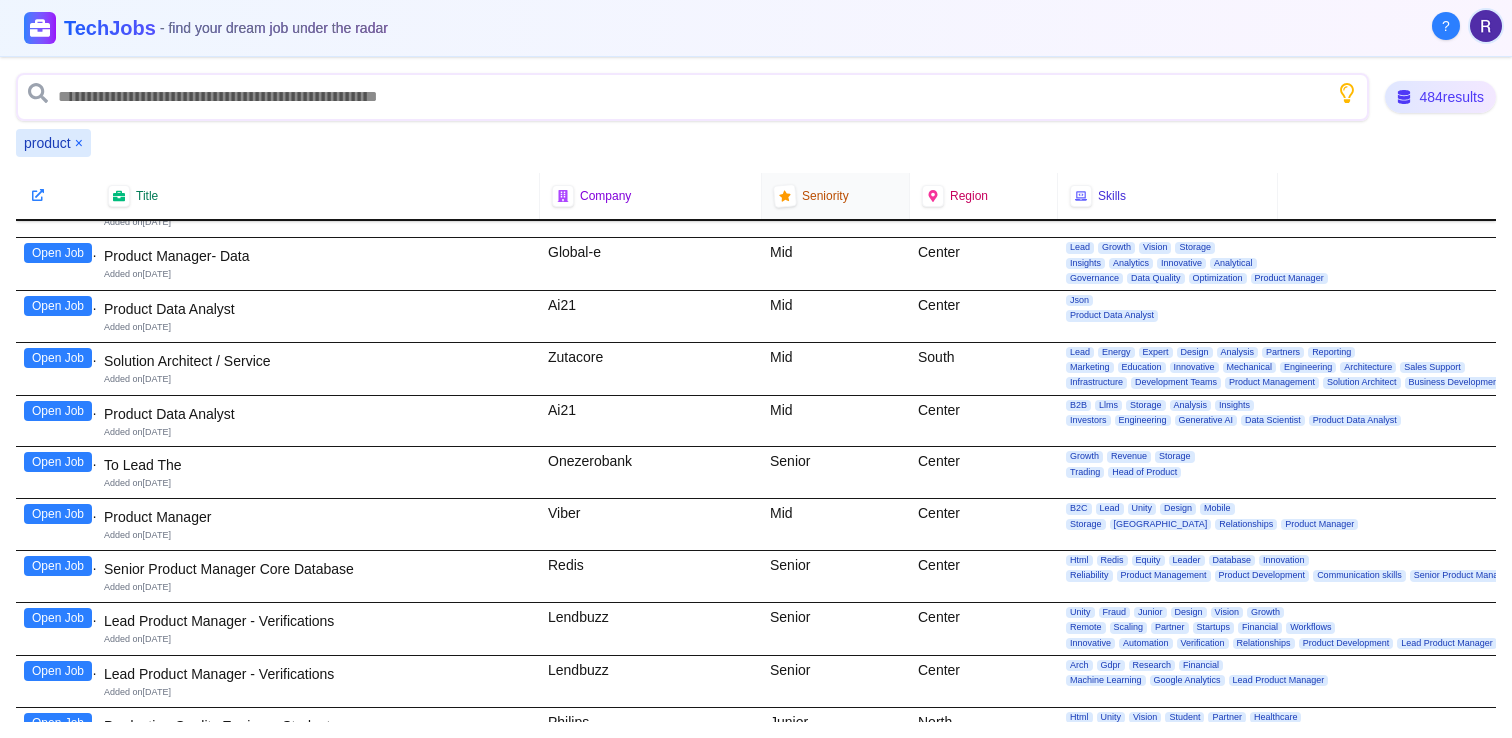 click at bounding box center (785, 196) 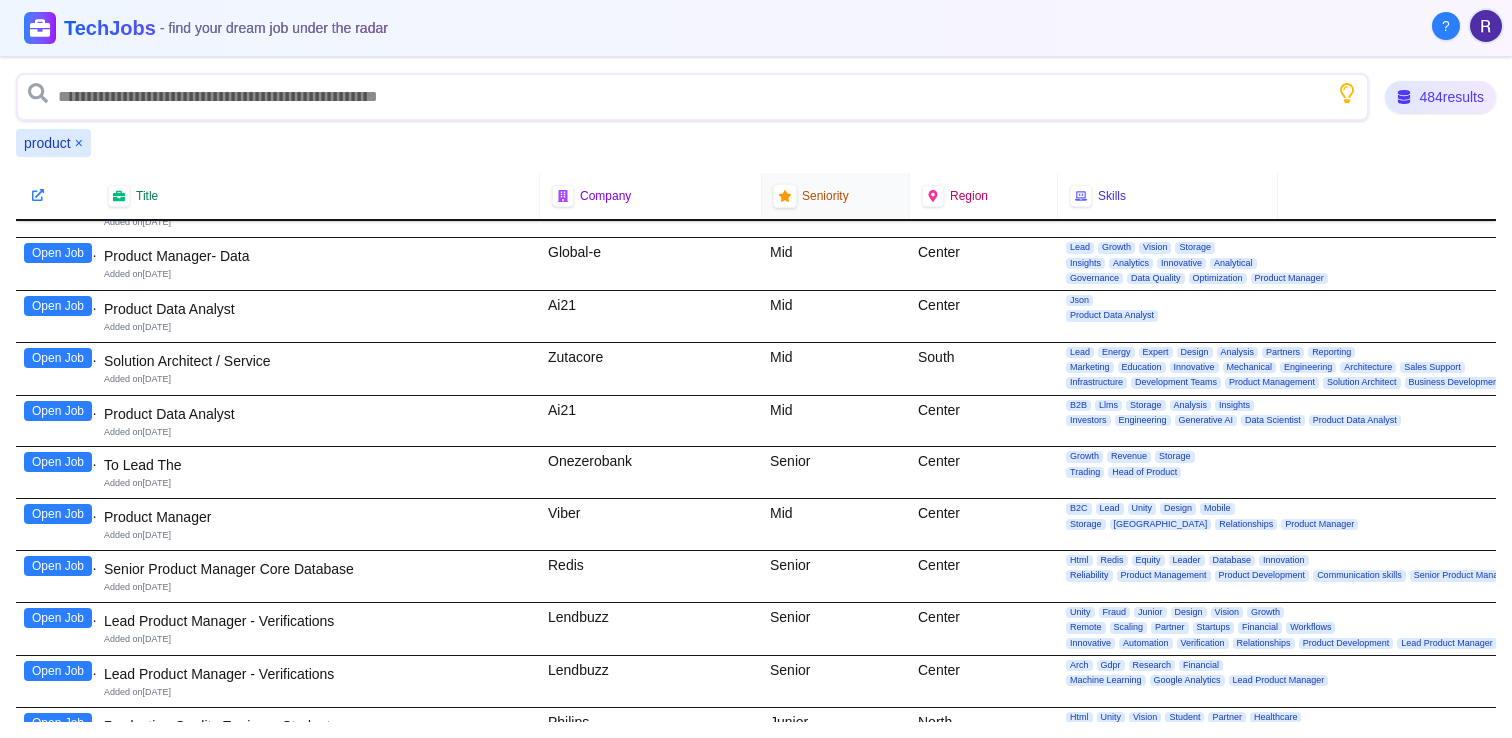 click 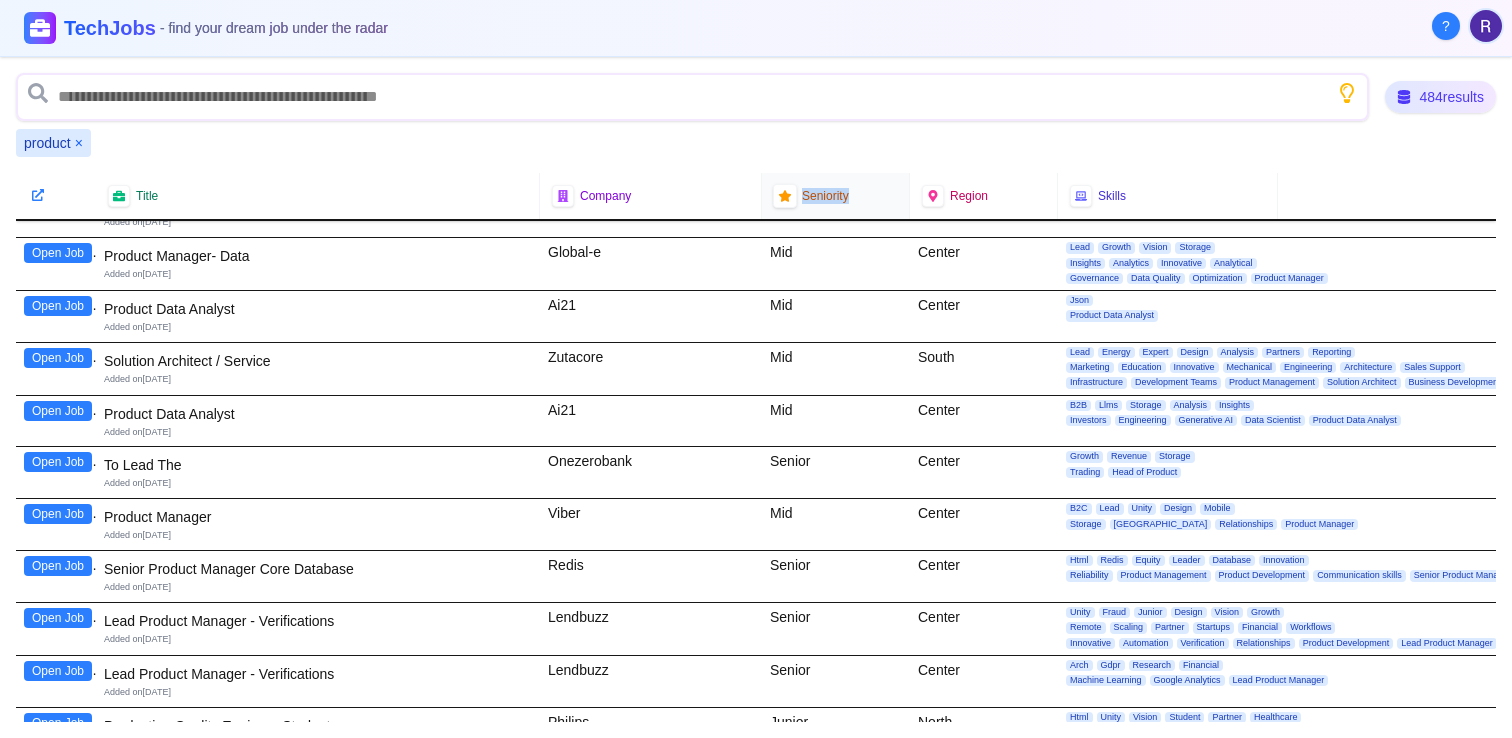 click 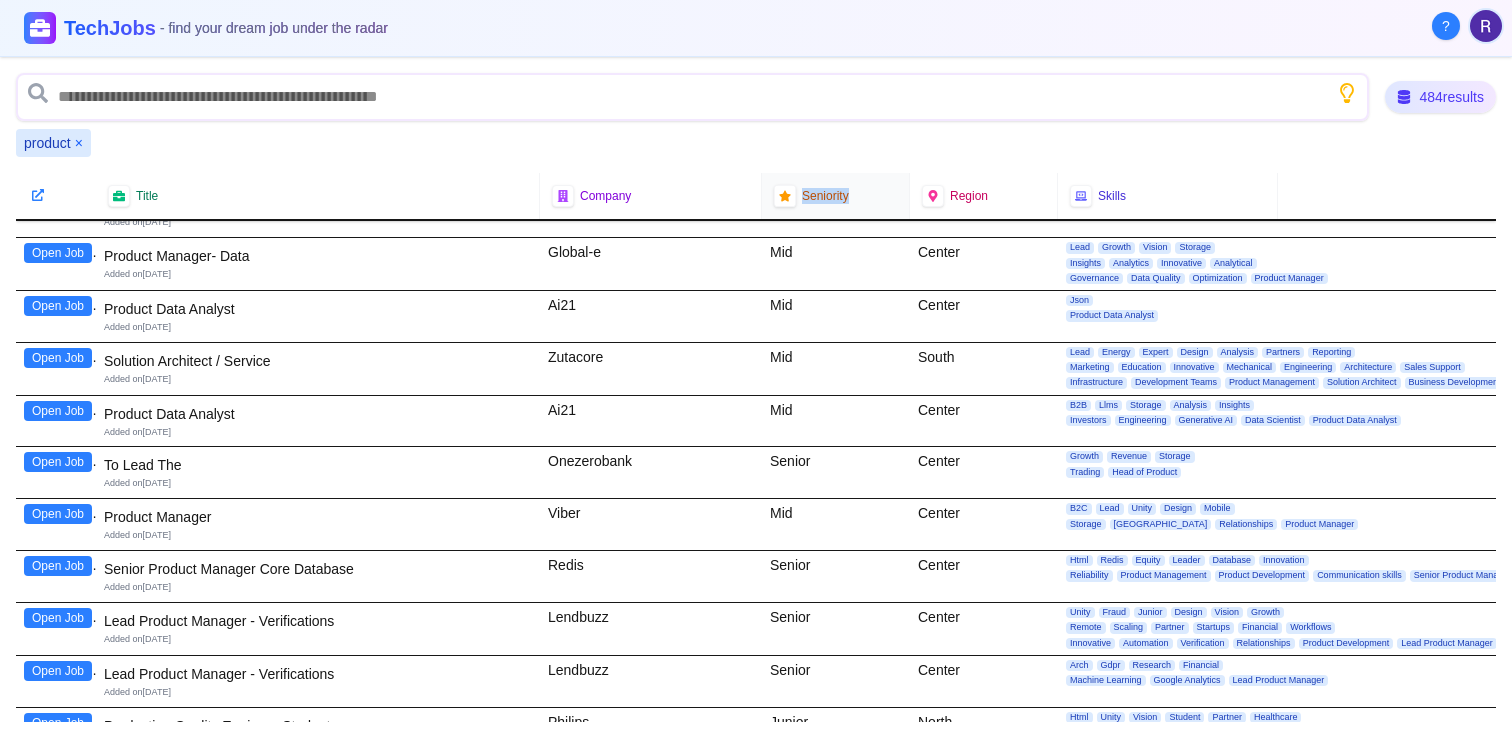 click on "Seniority" at bounding box center (825, 196) 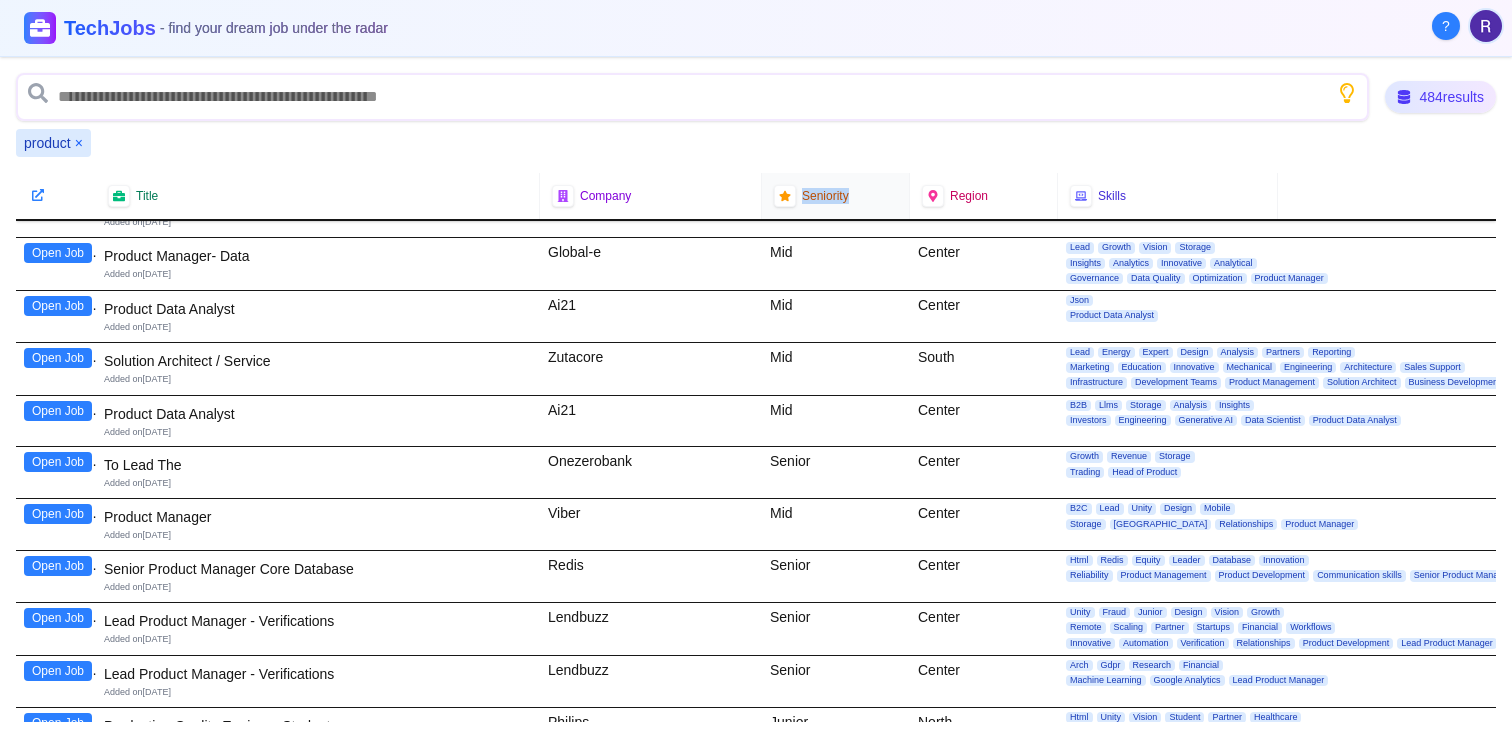 click on "Seniority" at bounding box center [825, 196] 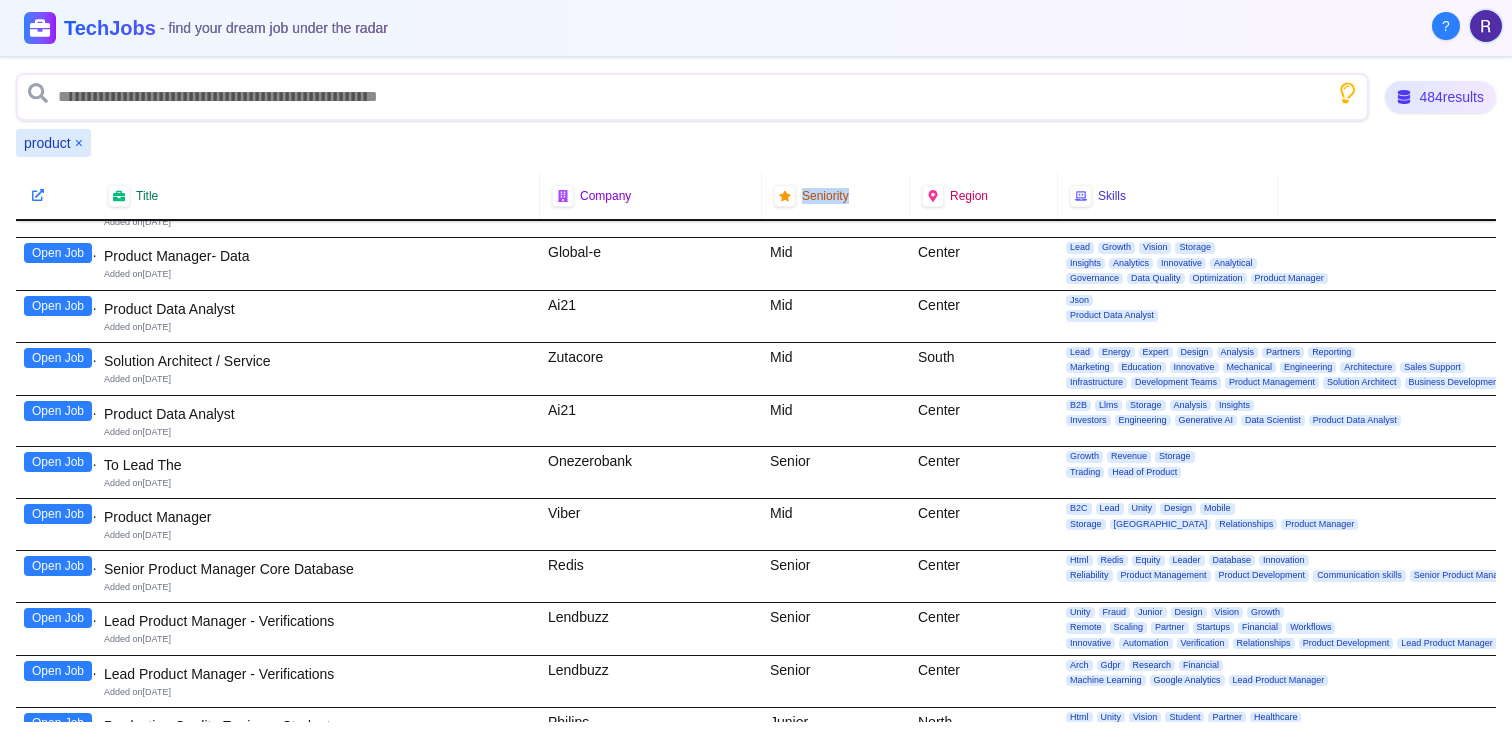click 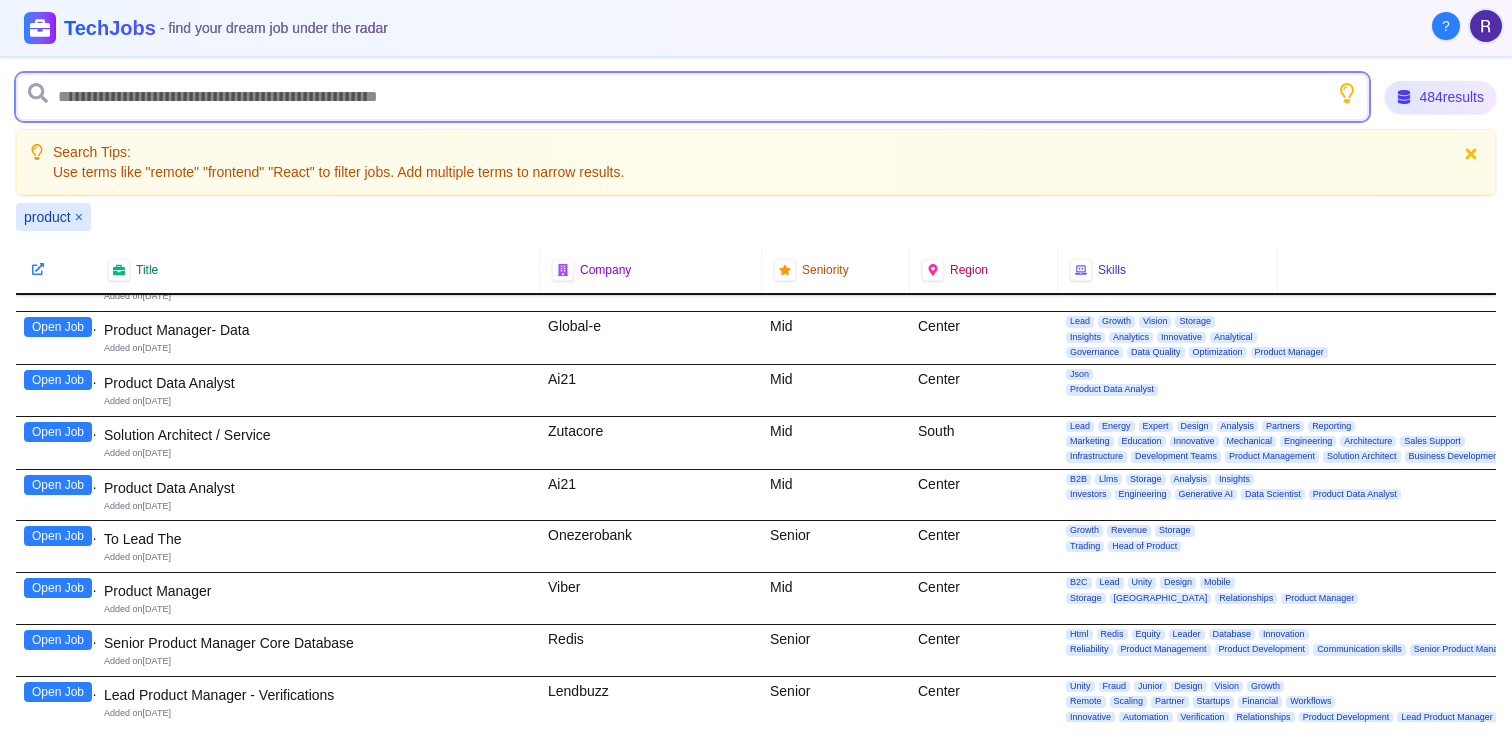 click at bounding box center (692, 97) 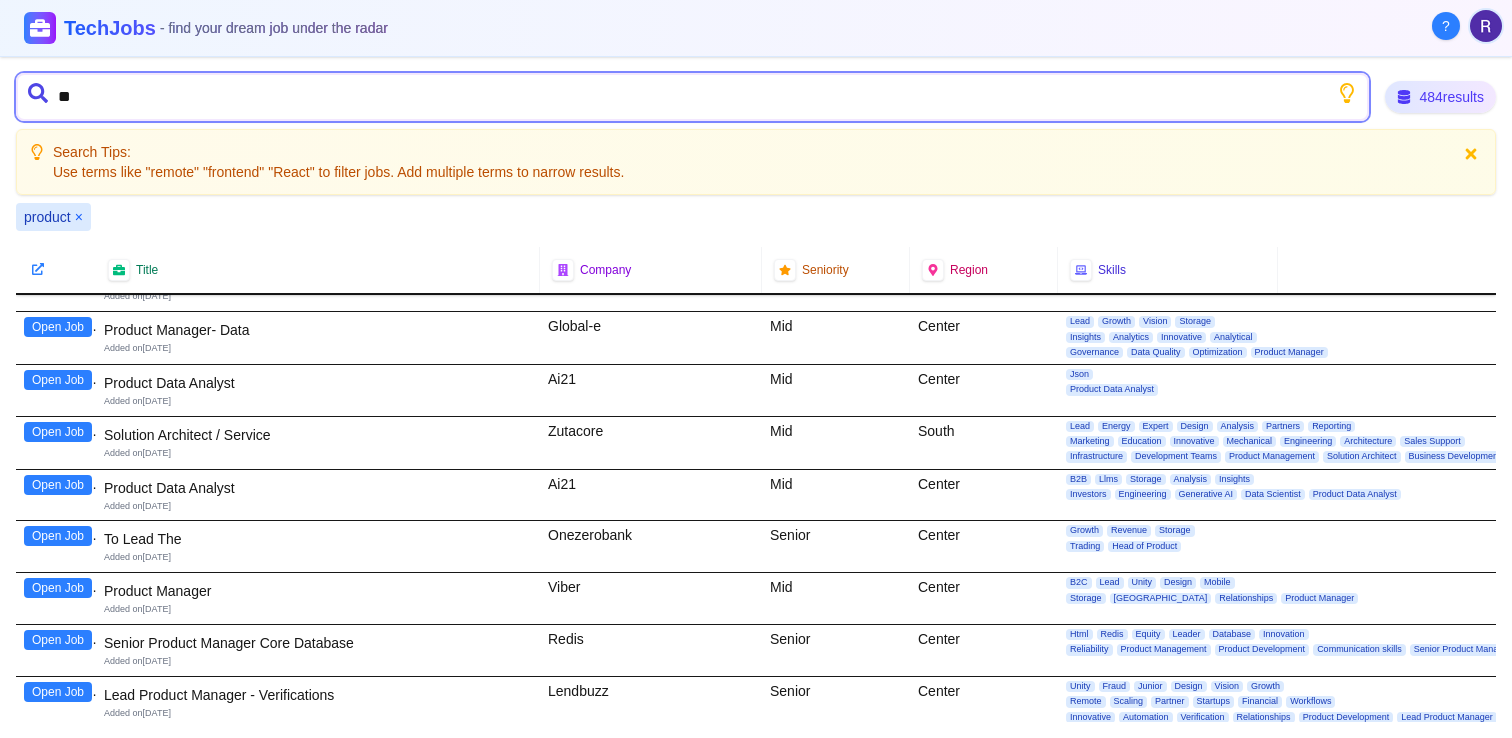 type on "***" 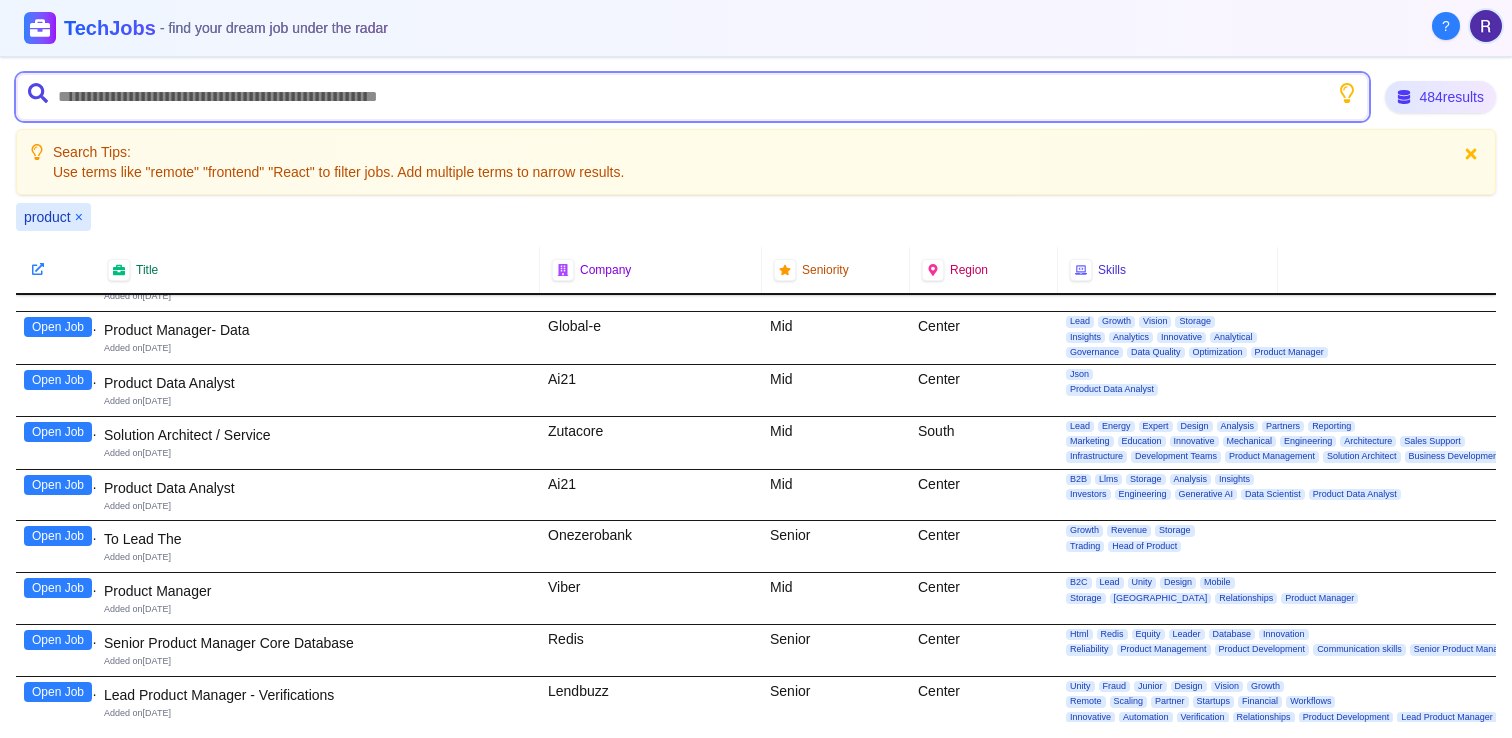 scroll, scrollTop: 0, scrollLeft: 0, axis: both 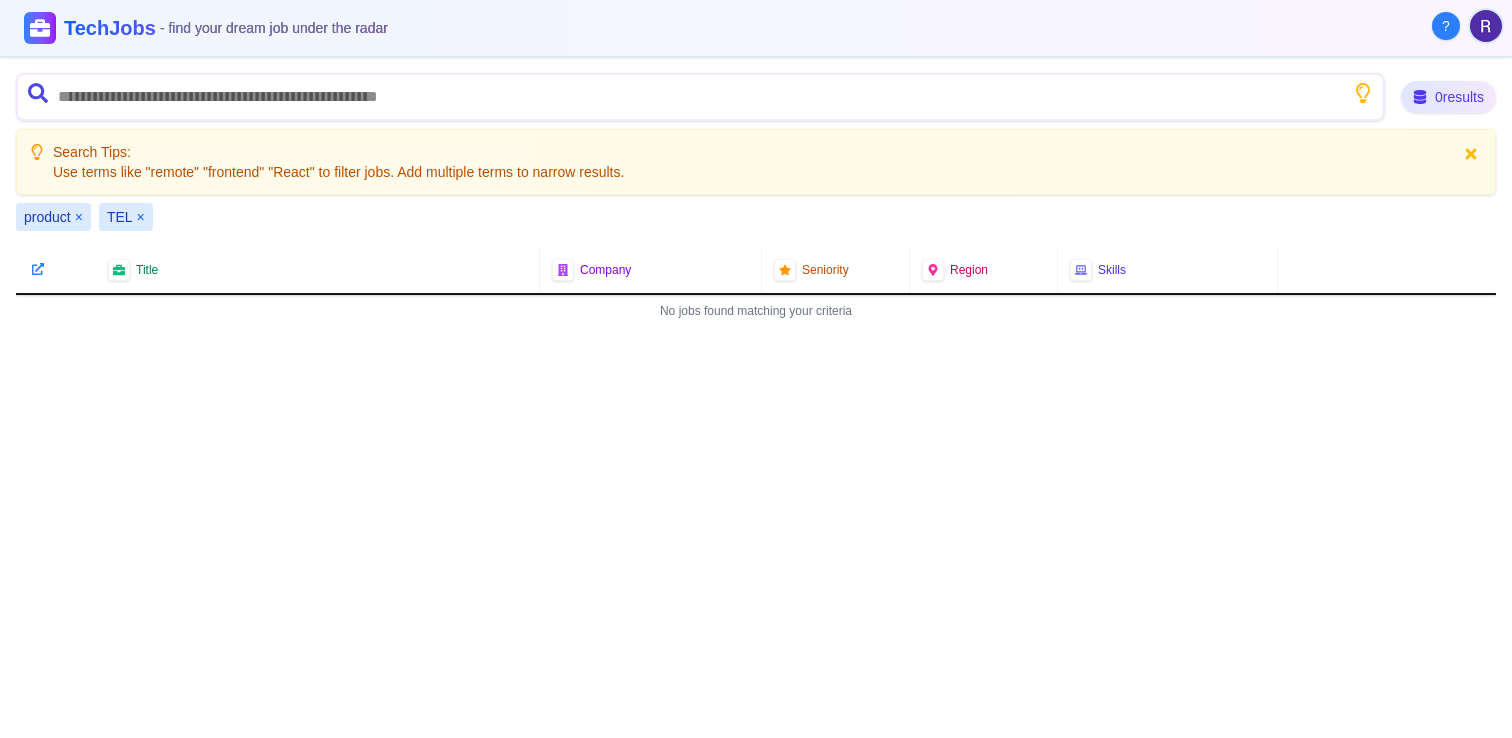 click on "TEL ×" at bounding box center (126, 217) 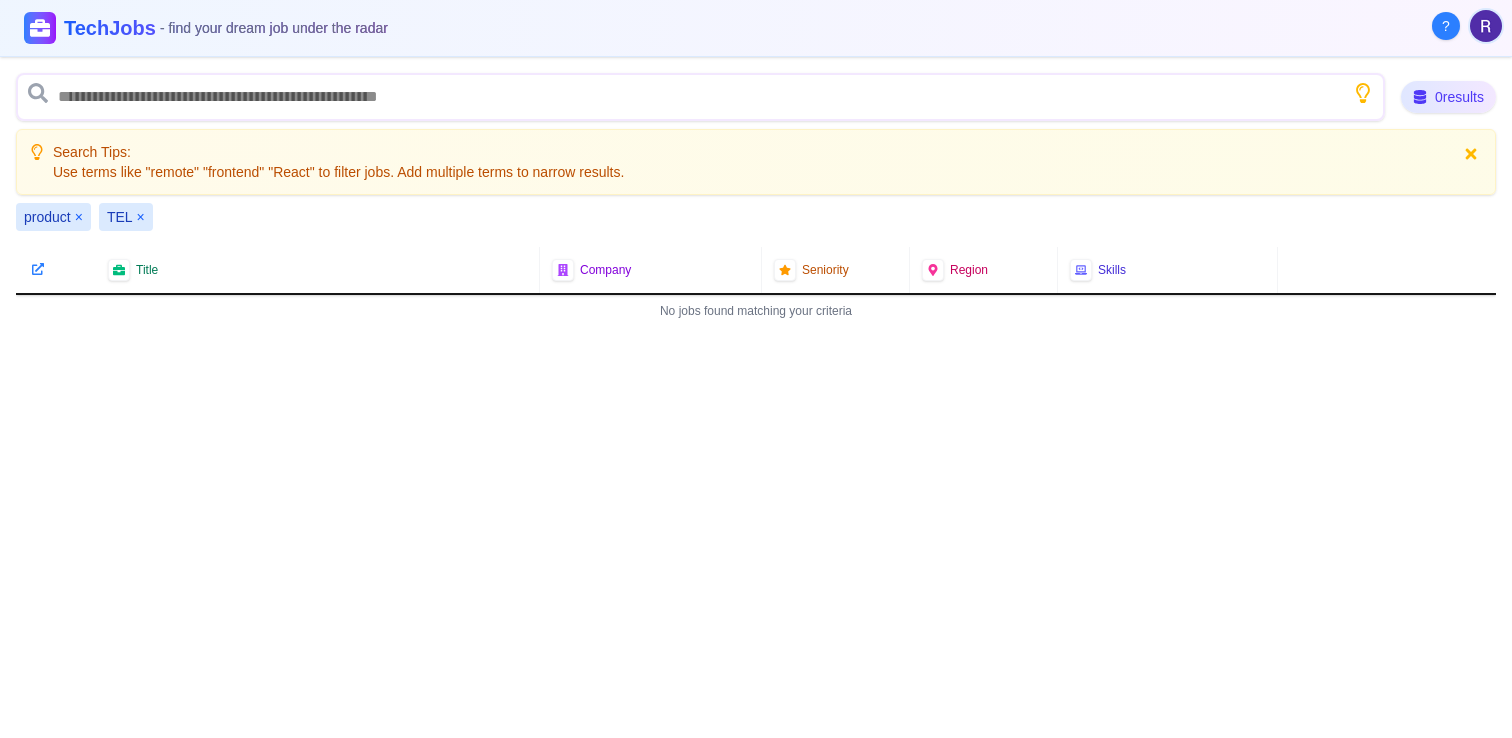 click on "×" at bounding box center [141, 217] 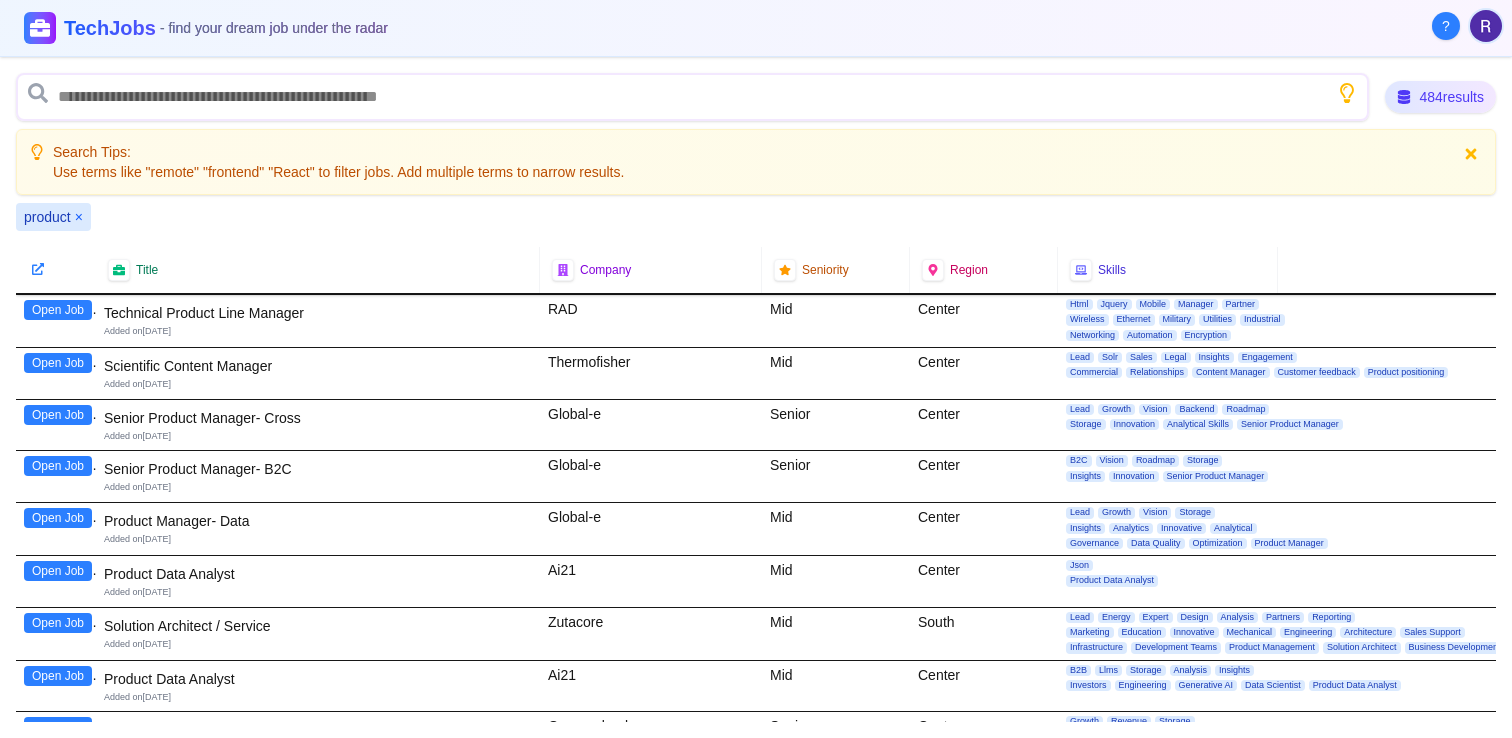 click on "product ×" at bounding box center (53, 217) 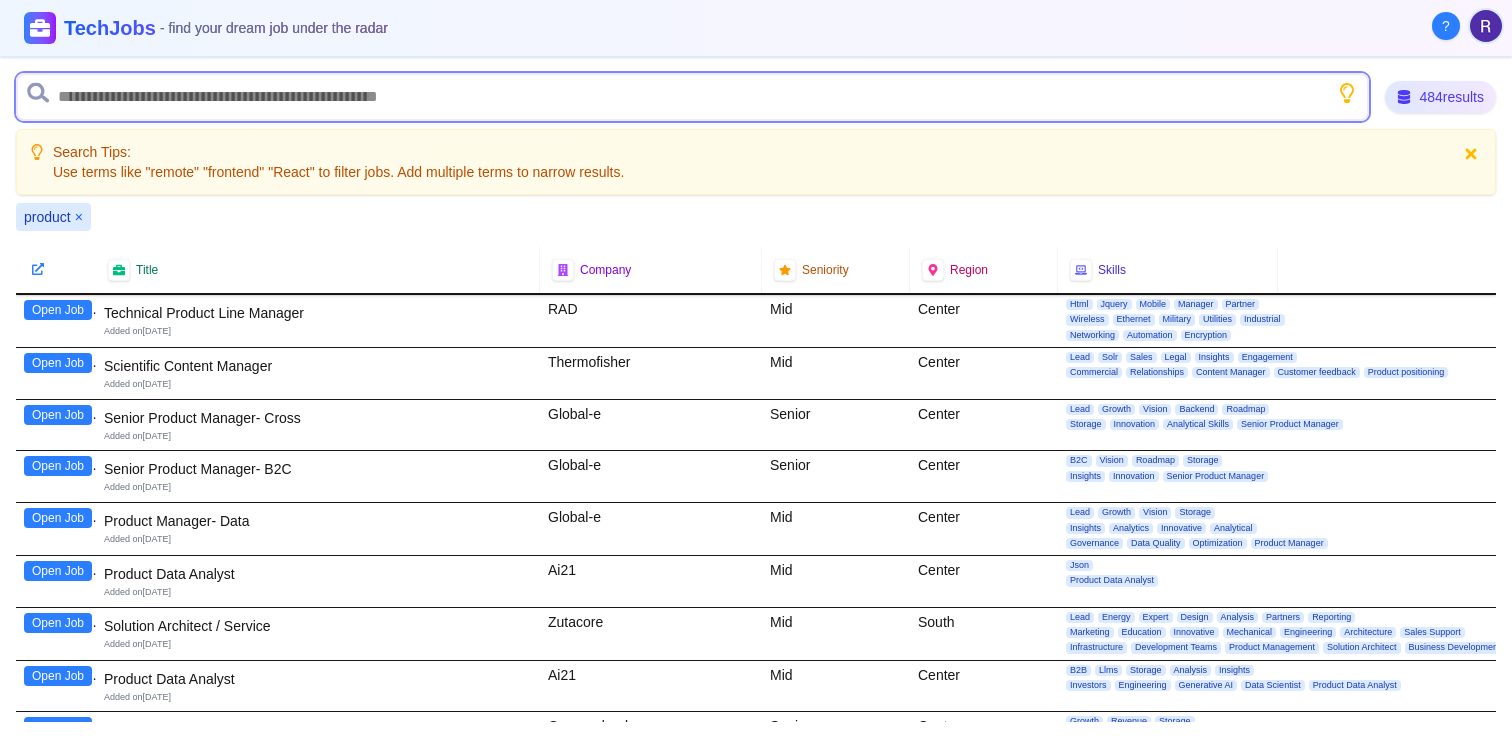 click at bounding box center [692, 97] 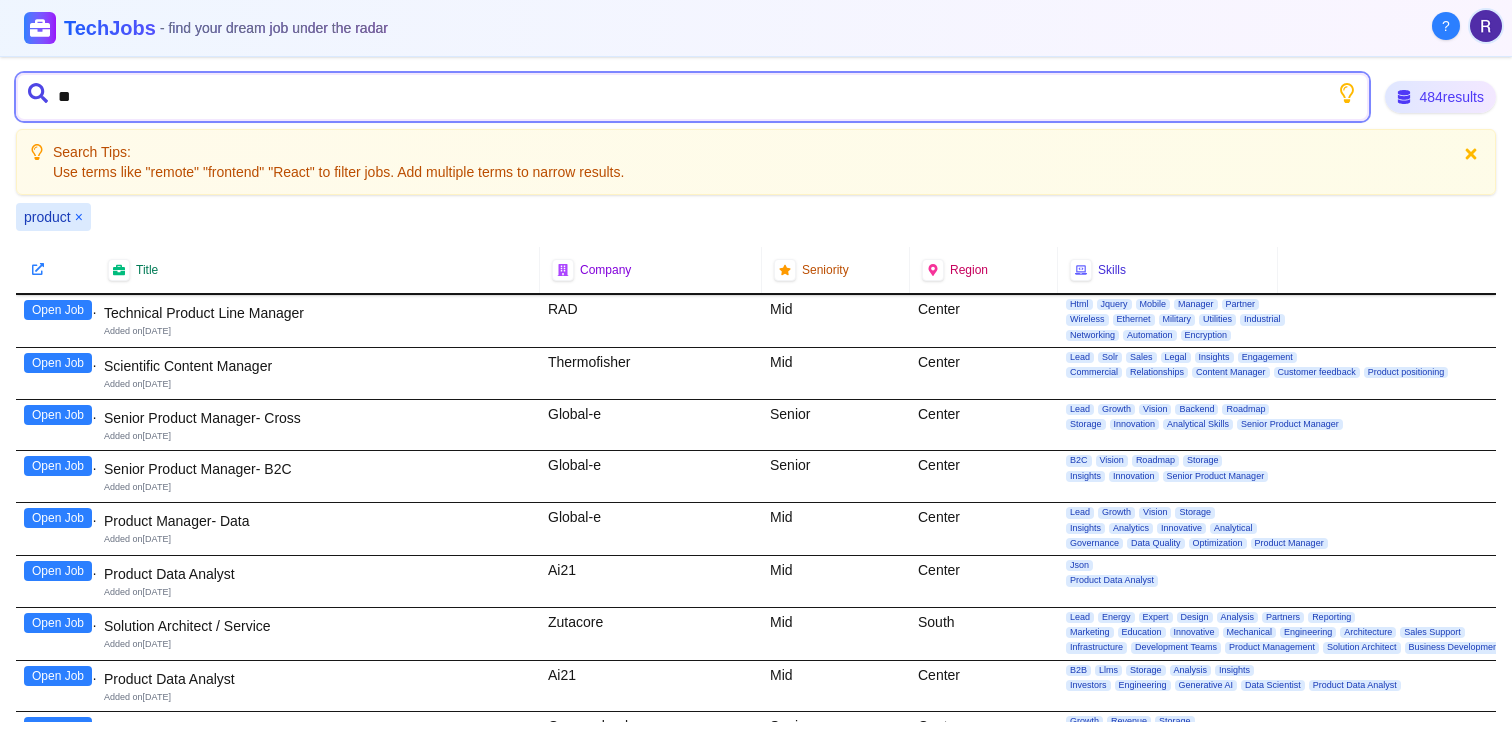 type on "*" 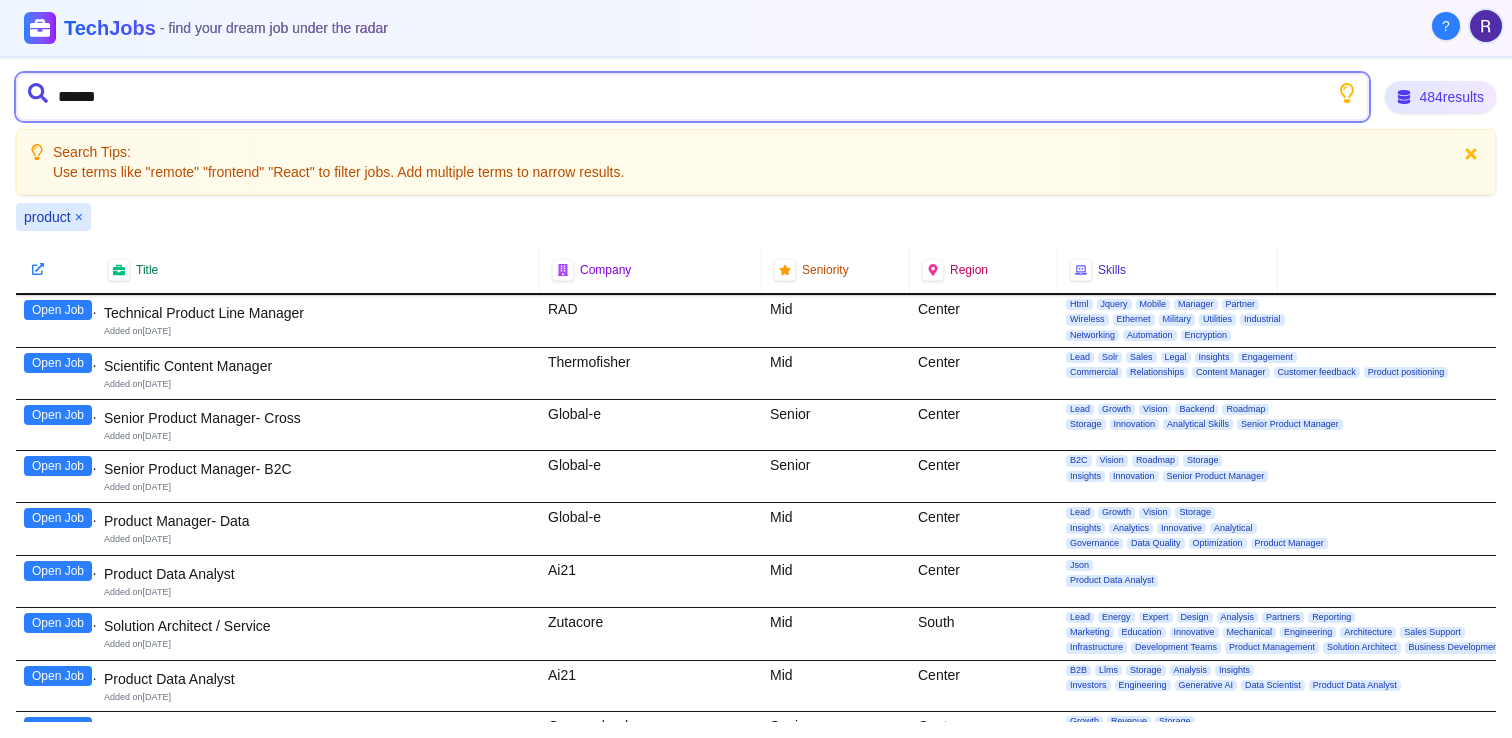 type on "*******" 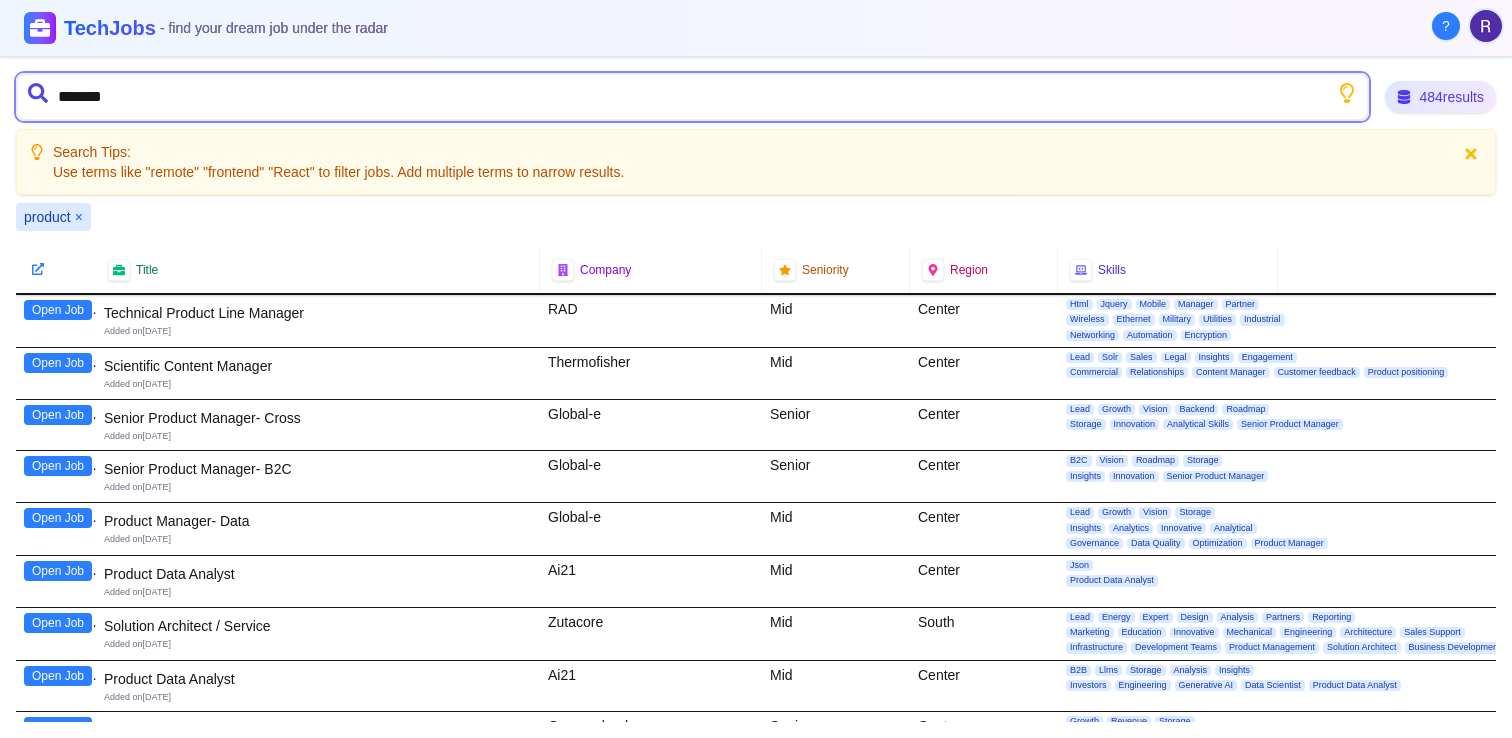 type 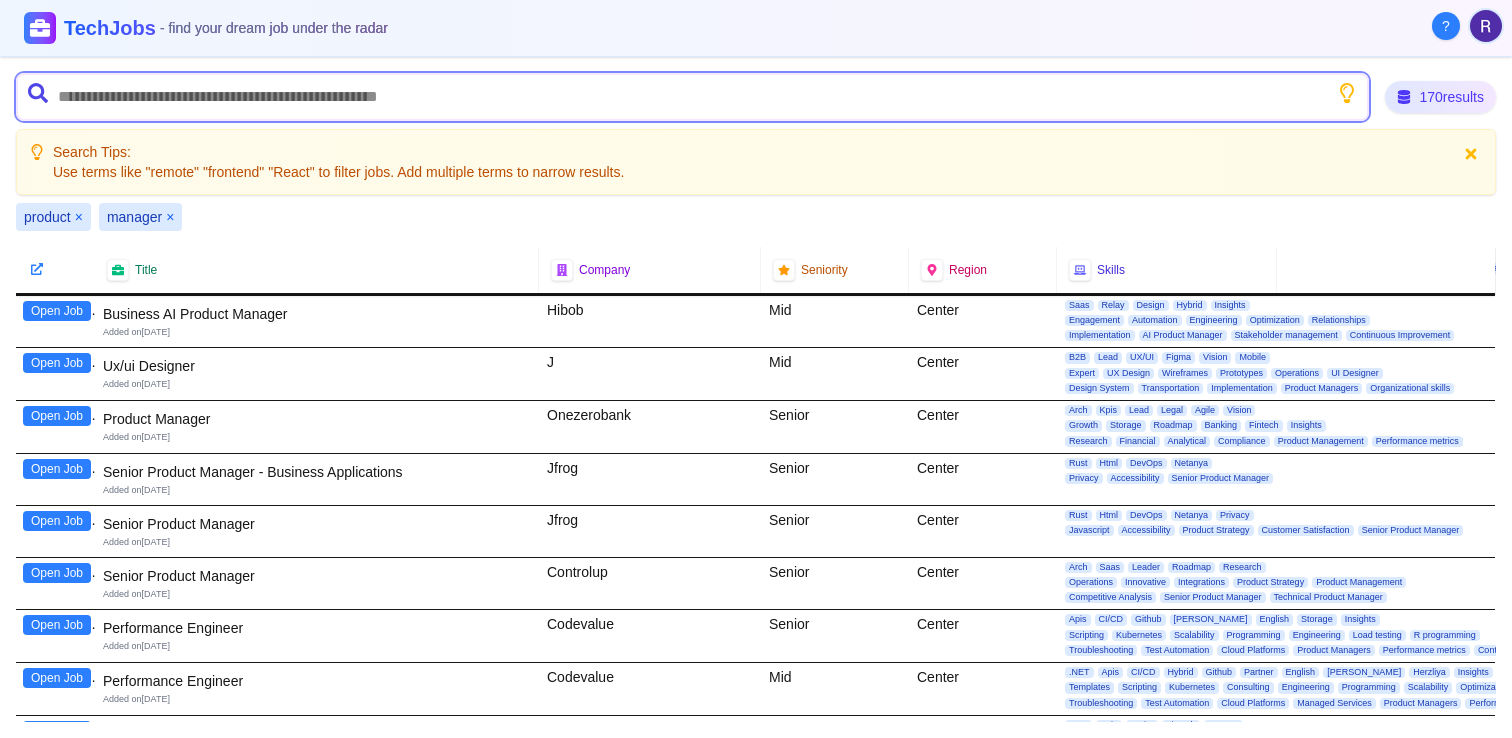 scroll, scrollTop: 414, scrollLeft: 1, axis: both 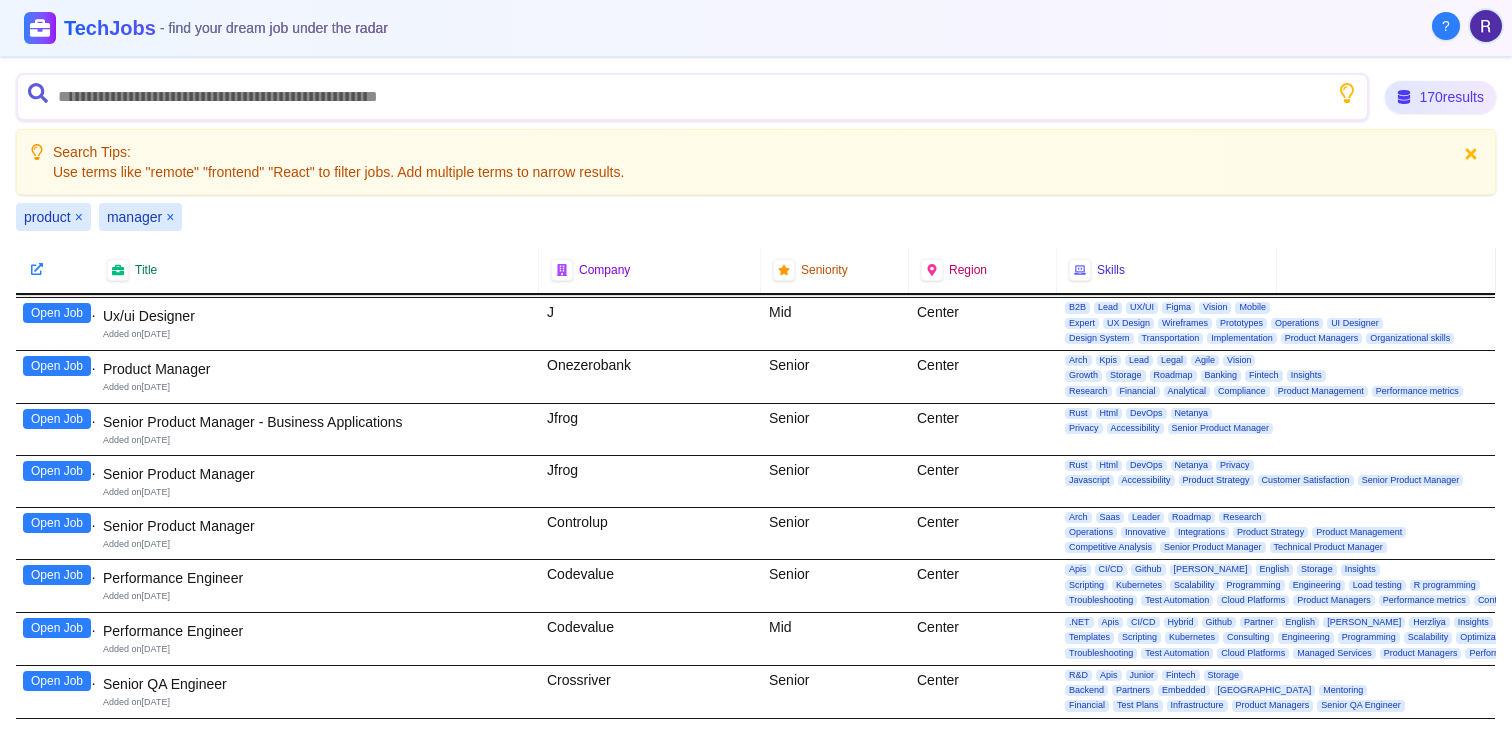 click on "Open Job" at bounding box center (57, 523) 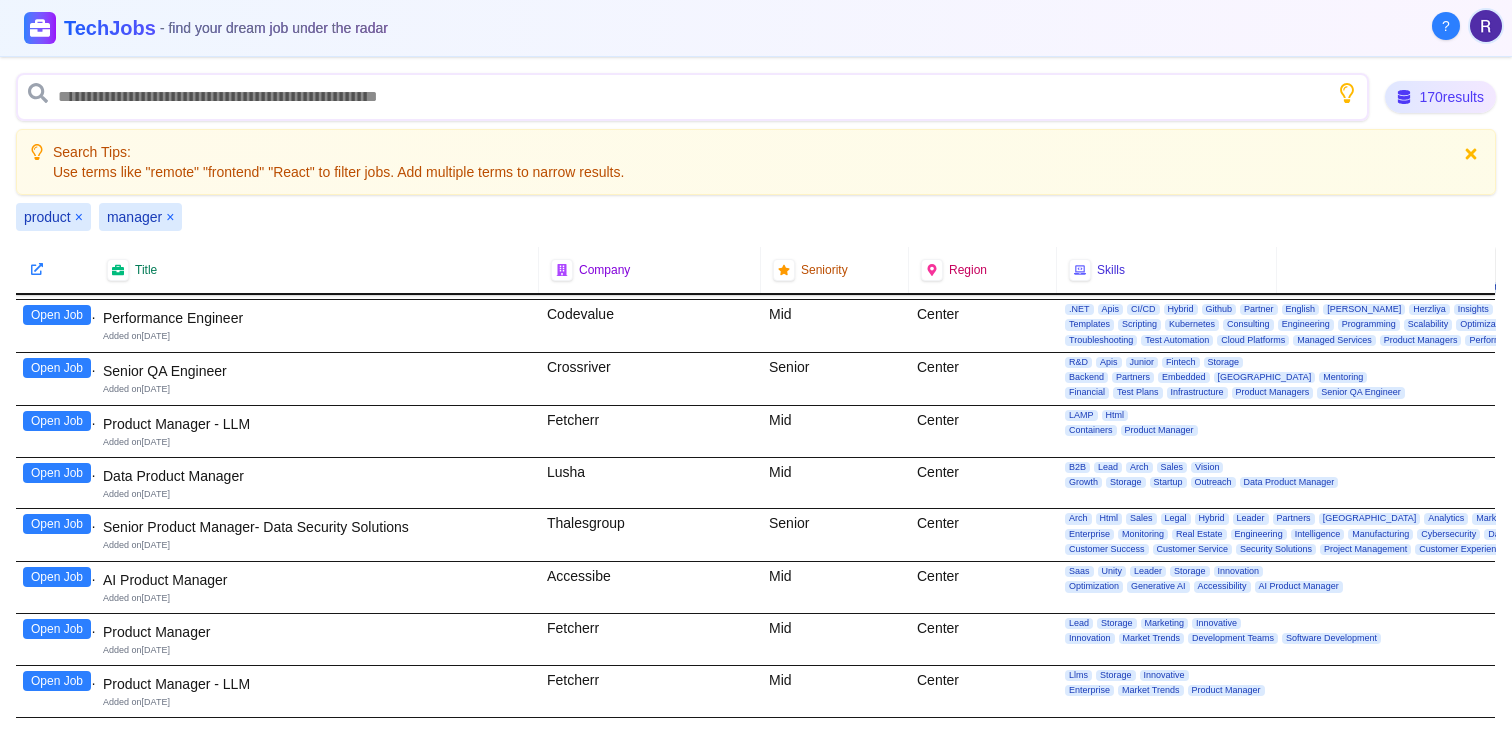 scroll, scrollTop: 748, scrollLeft: 1, axis: both 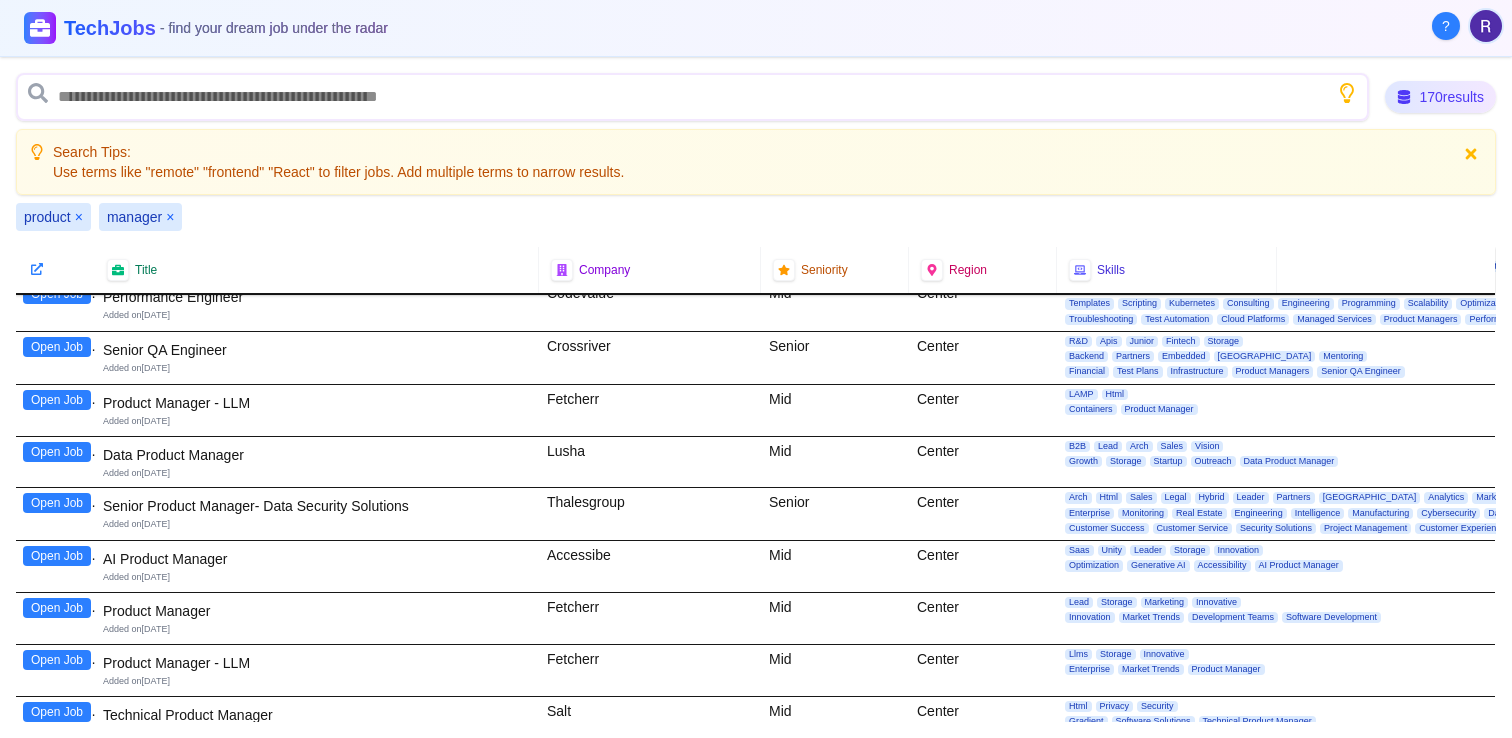 click on "Open Job" at bounding box center (57, 556) 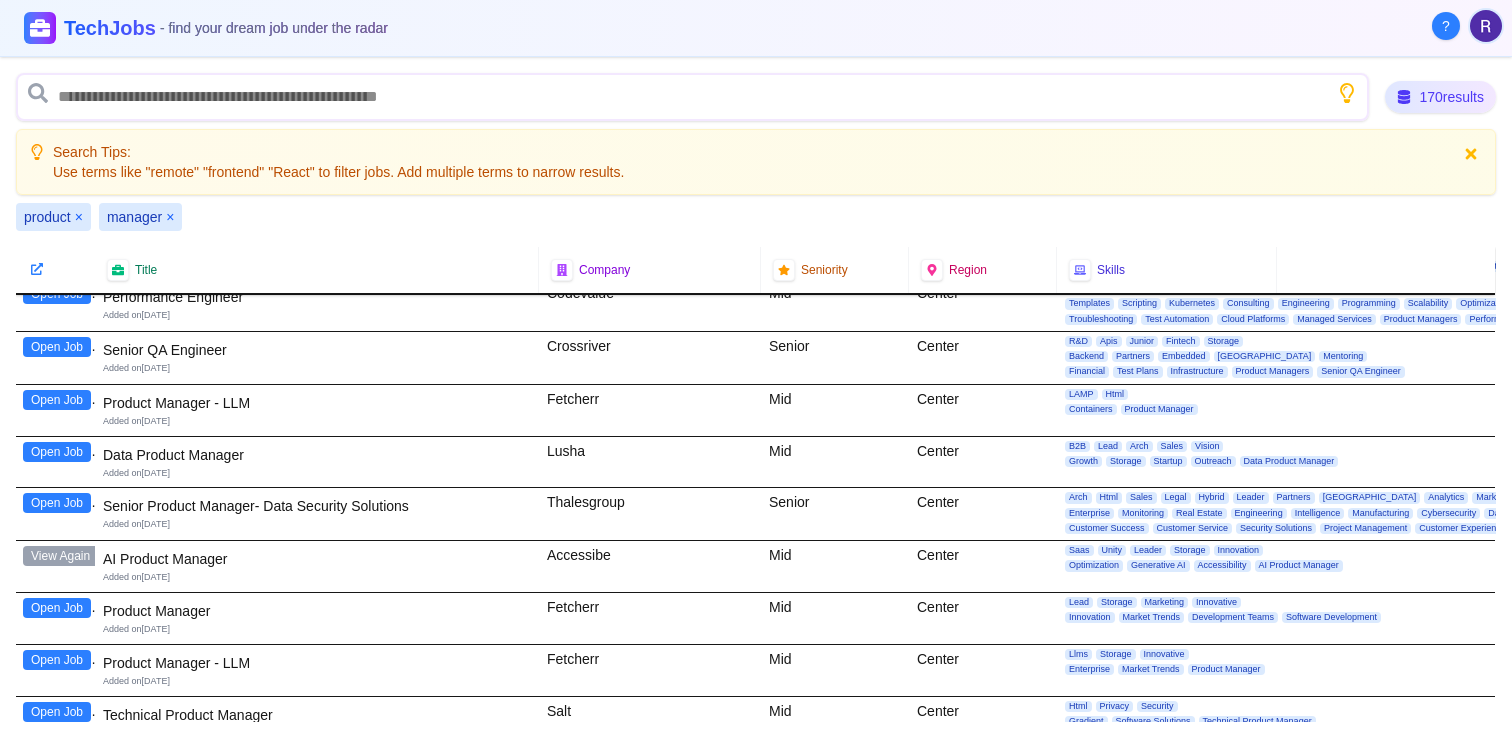 scroll, scrollTop: 772, scrollLeft: 1, axis: both 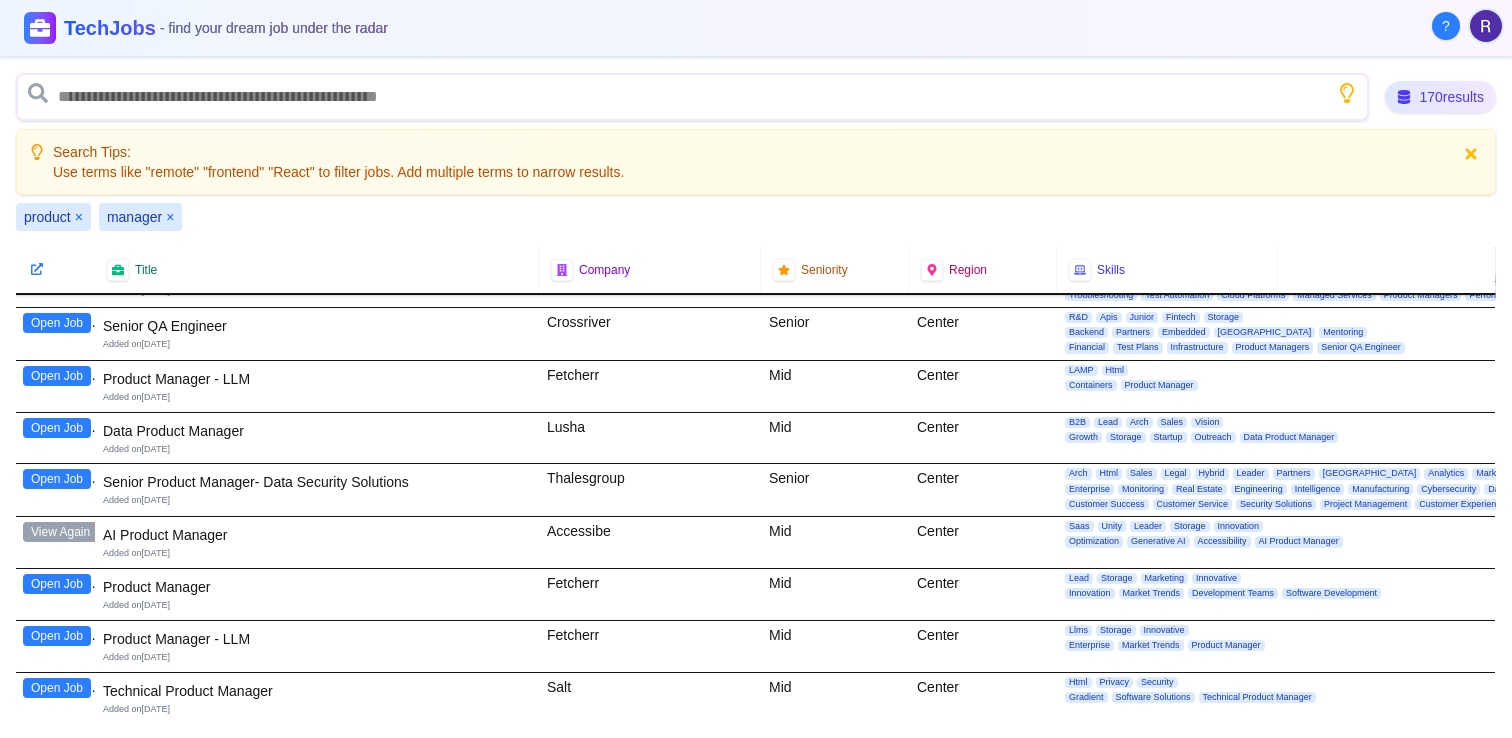 click on "Open Job" at bounding box center (57, 584) 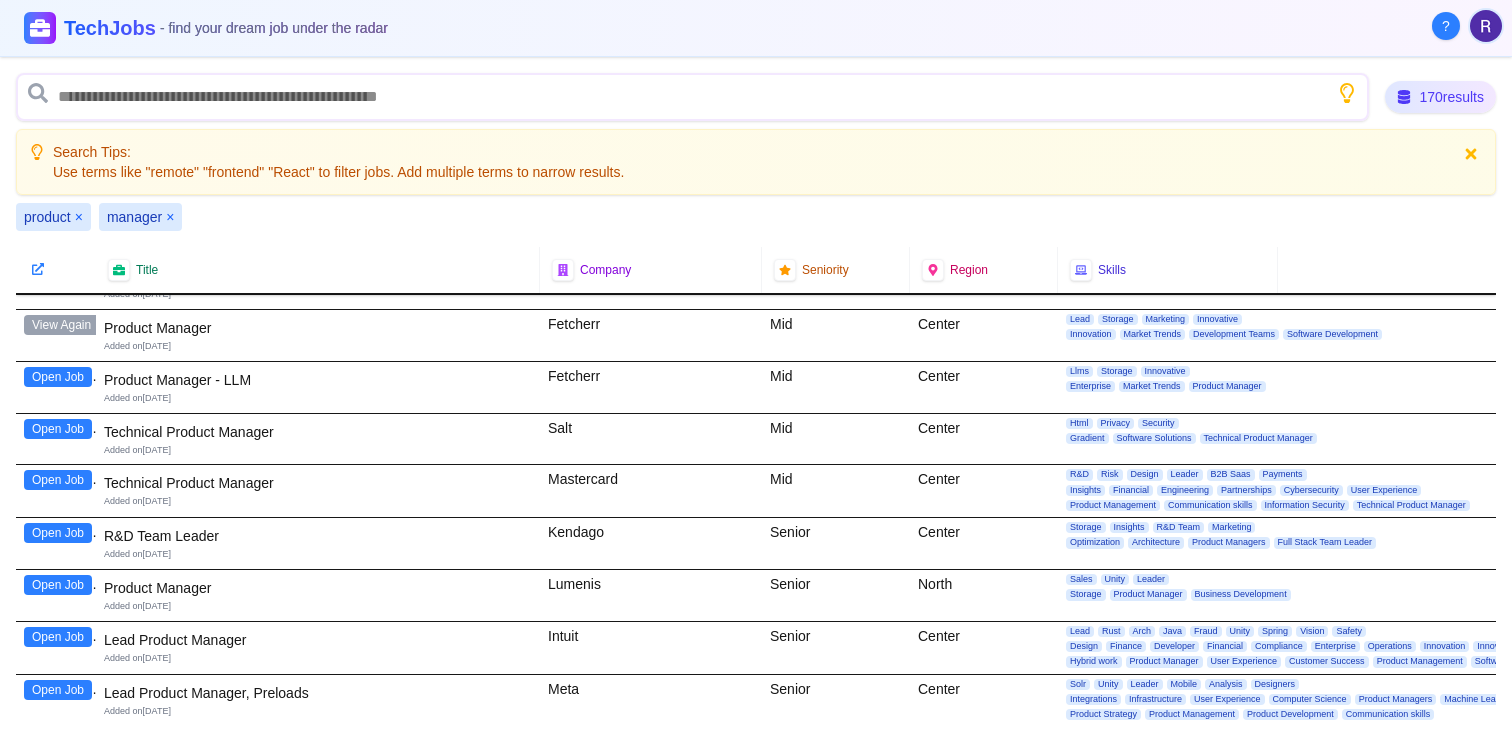 scroll, scrollTop: 1035, scrollLeft: 0, axis: vertical 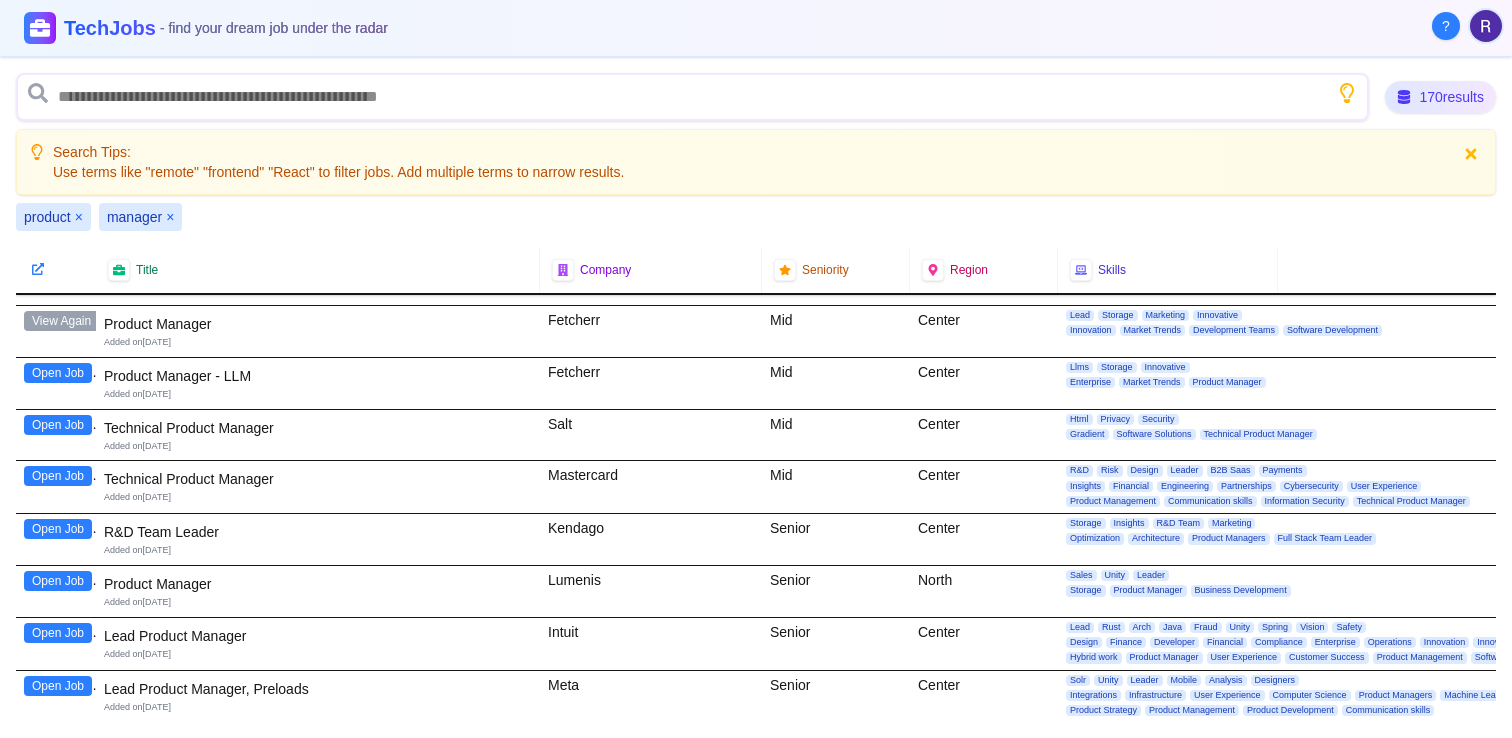 click on "Open Job" at bounding box center [58, 581] 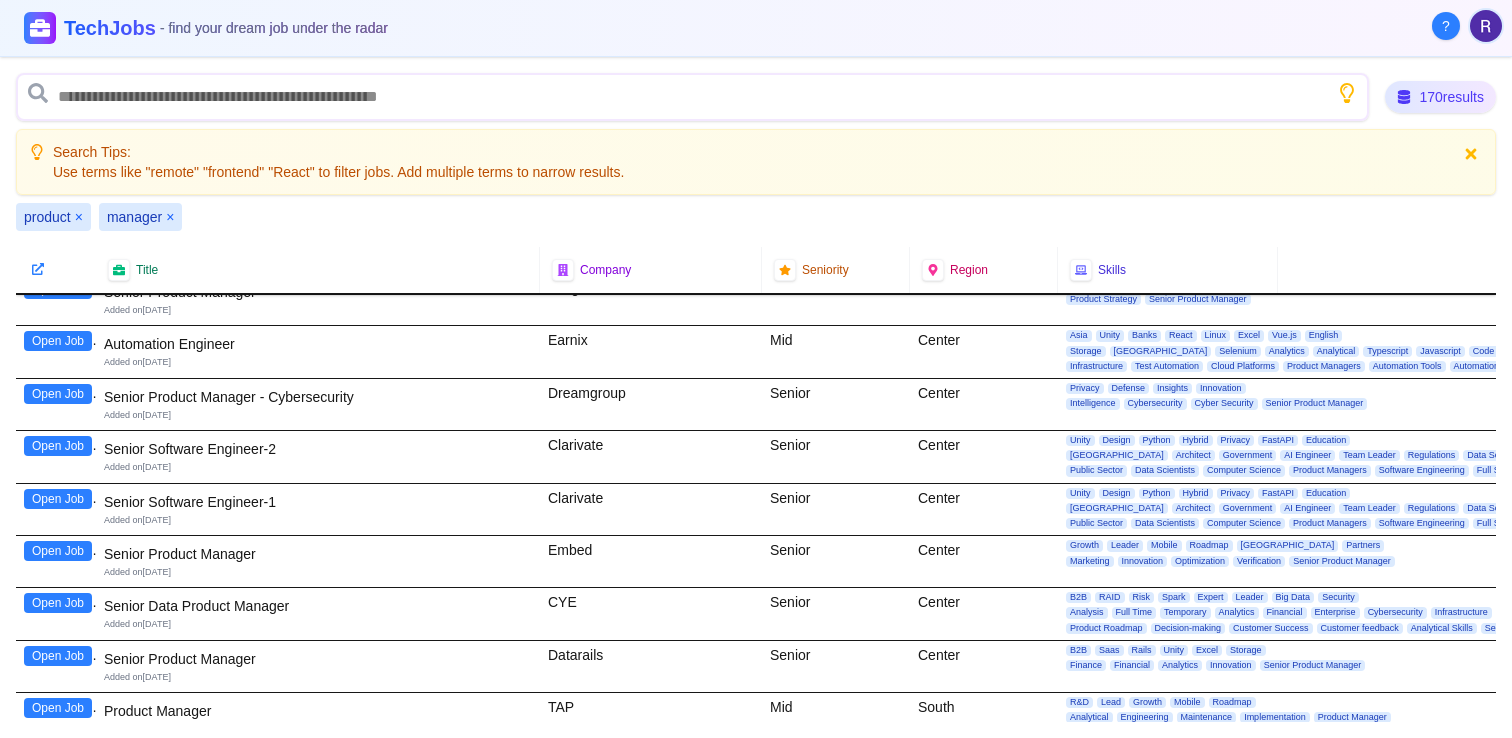 scroll, scrollTop: 1487, scrollLeft: 0, axis: vertical 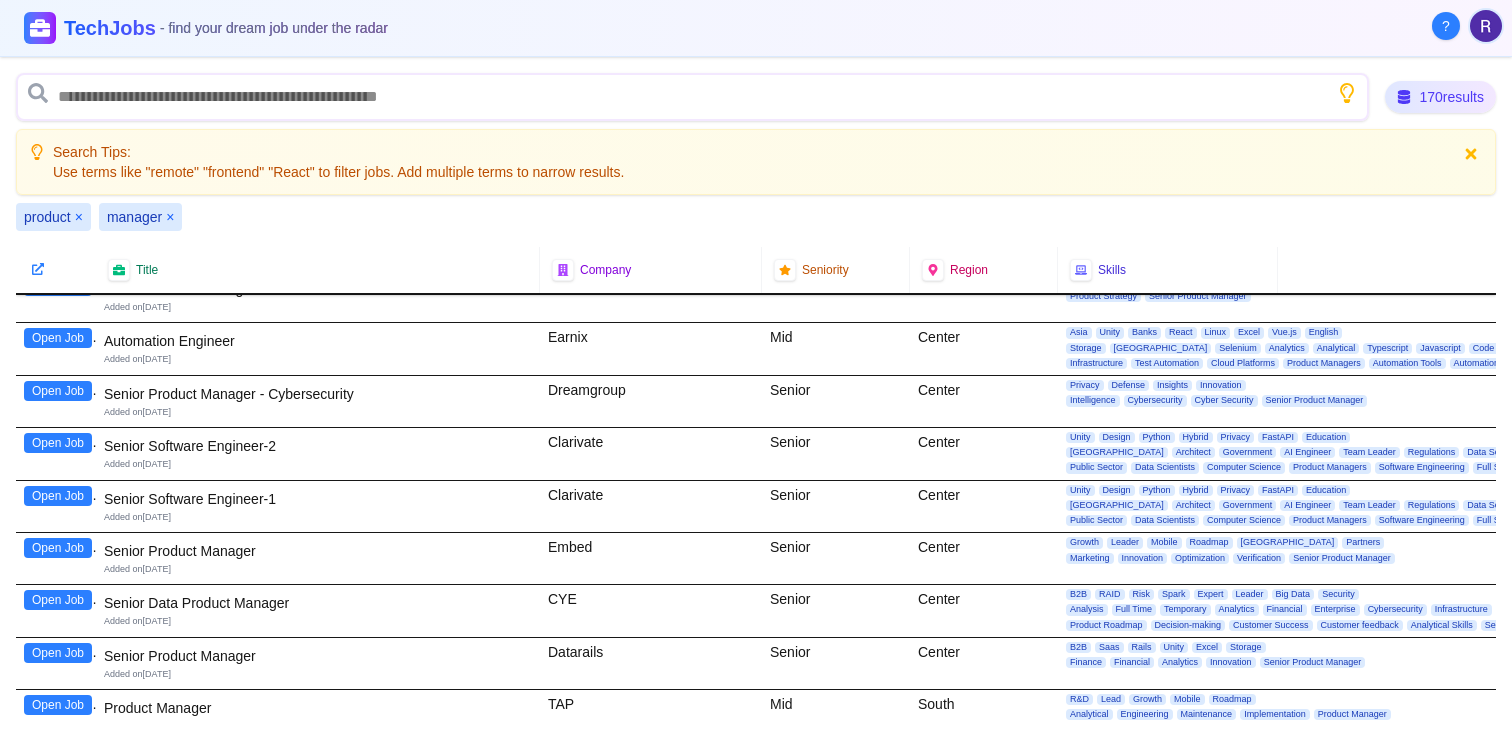 click on "Open Job" at bounding box center (58, 548) 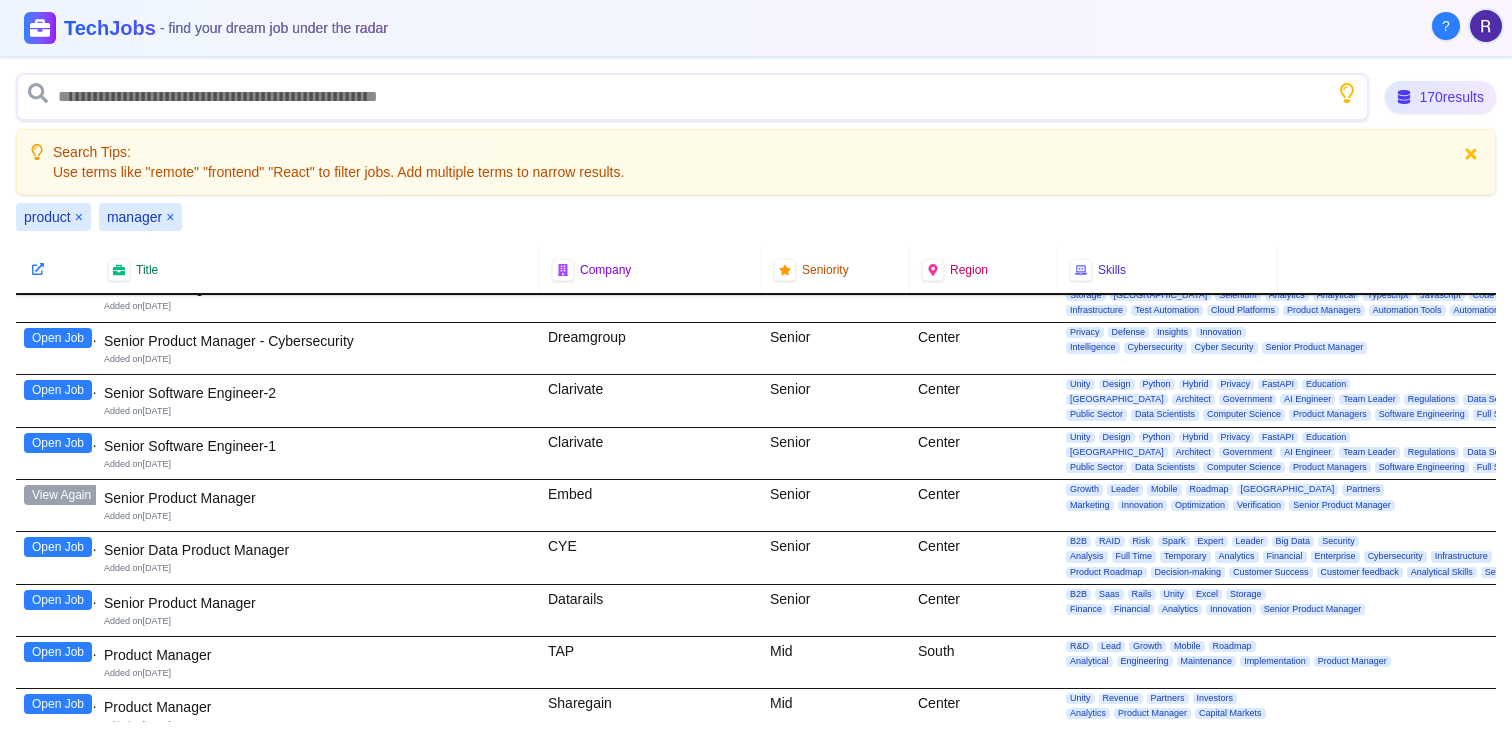 scroll, scrollTop: 1541, scrollLeft: 0, axis: vertical 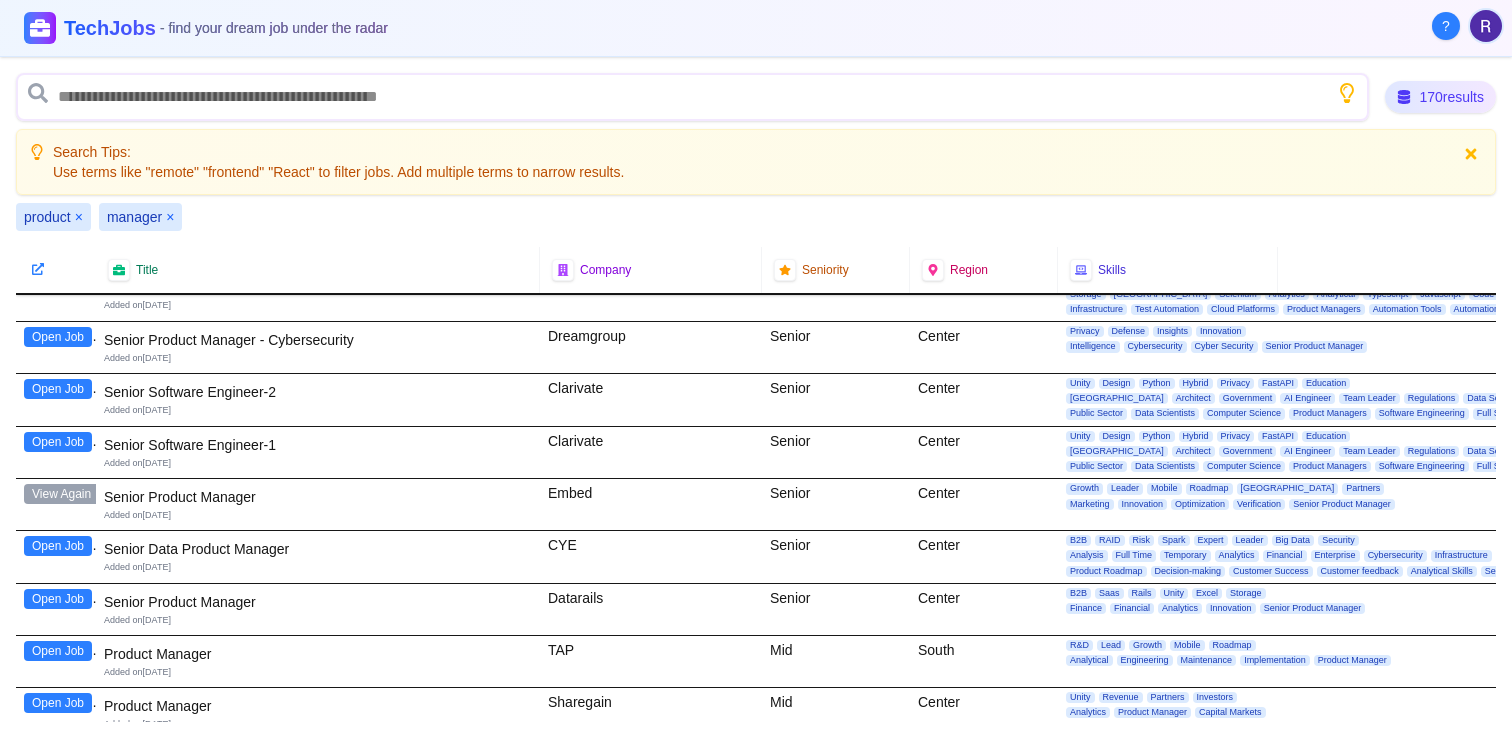 click on "Open Job" at bounding box center [58, 546] 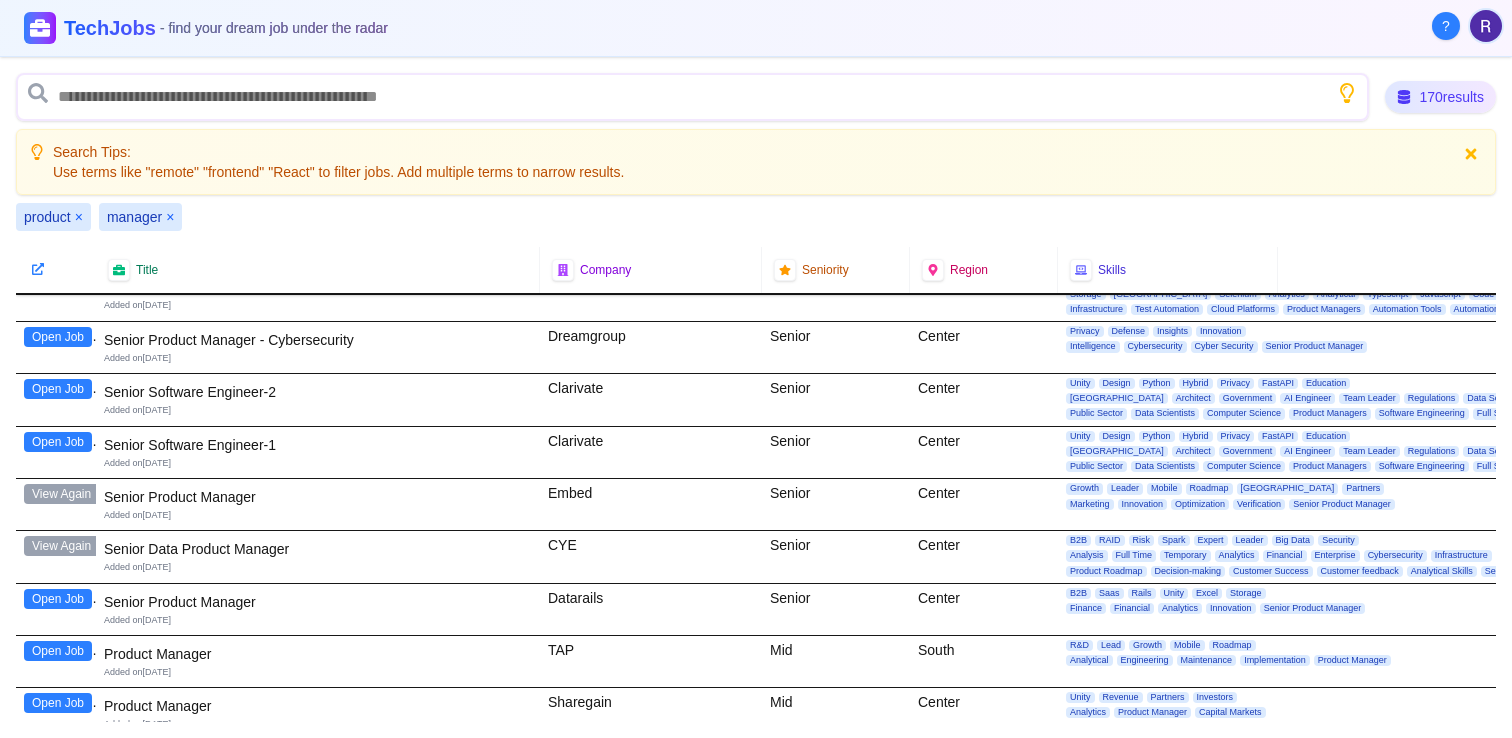 click on "Open Job" at bounding box center (58, 599) 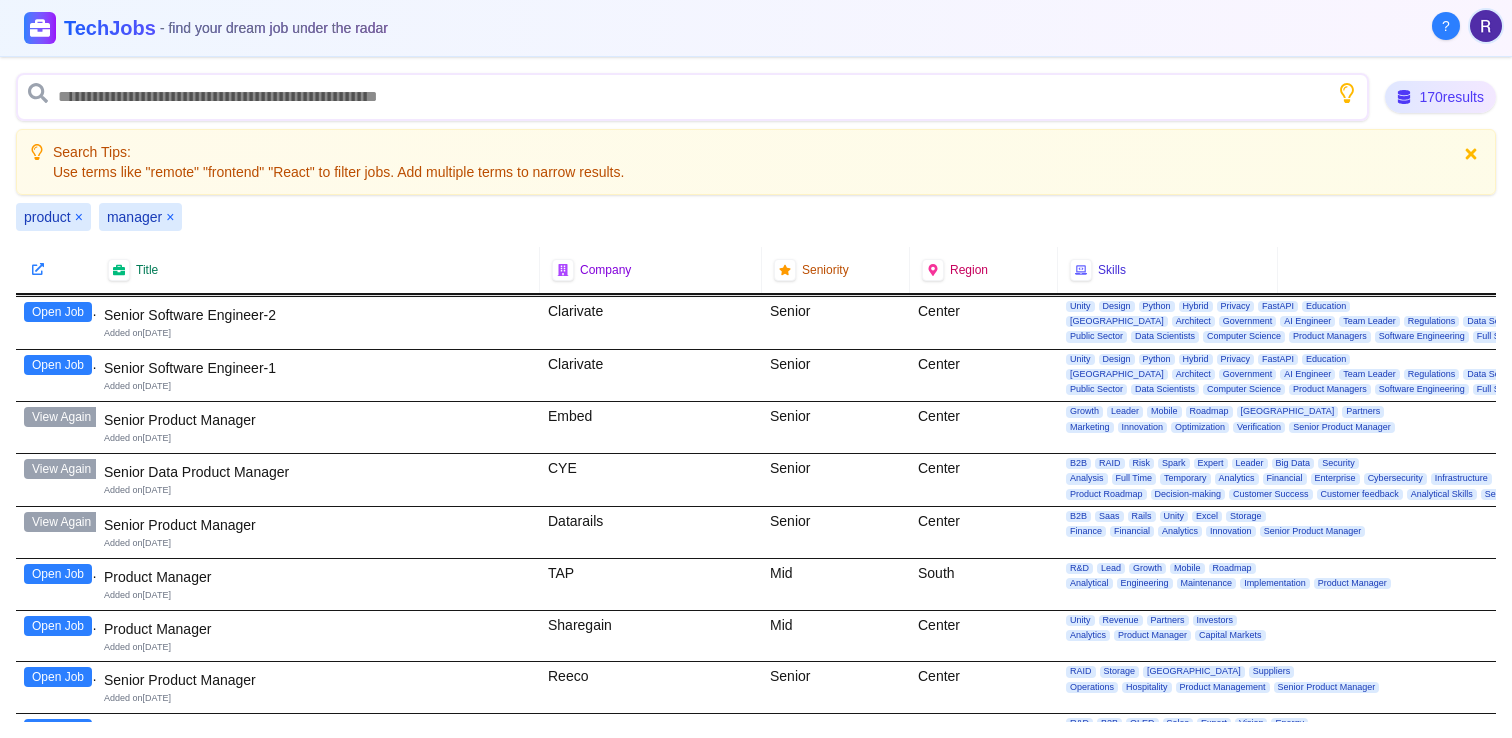 scroll, scrollTop: 1624, scrollLeft: 0, axis: vertical 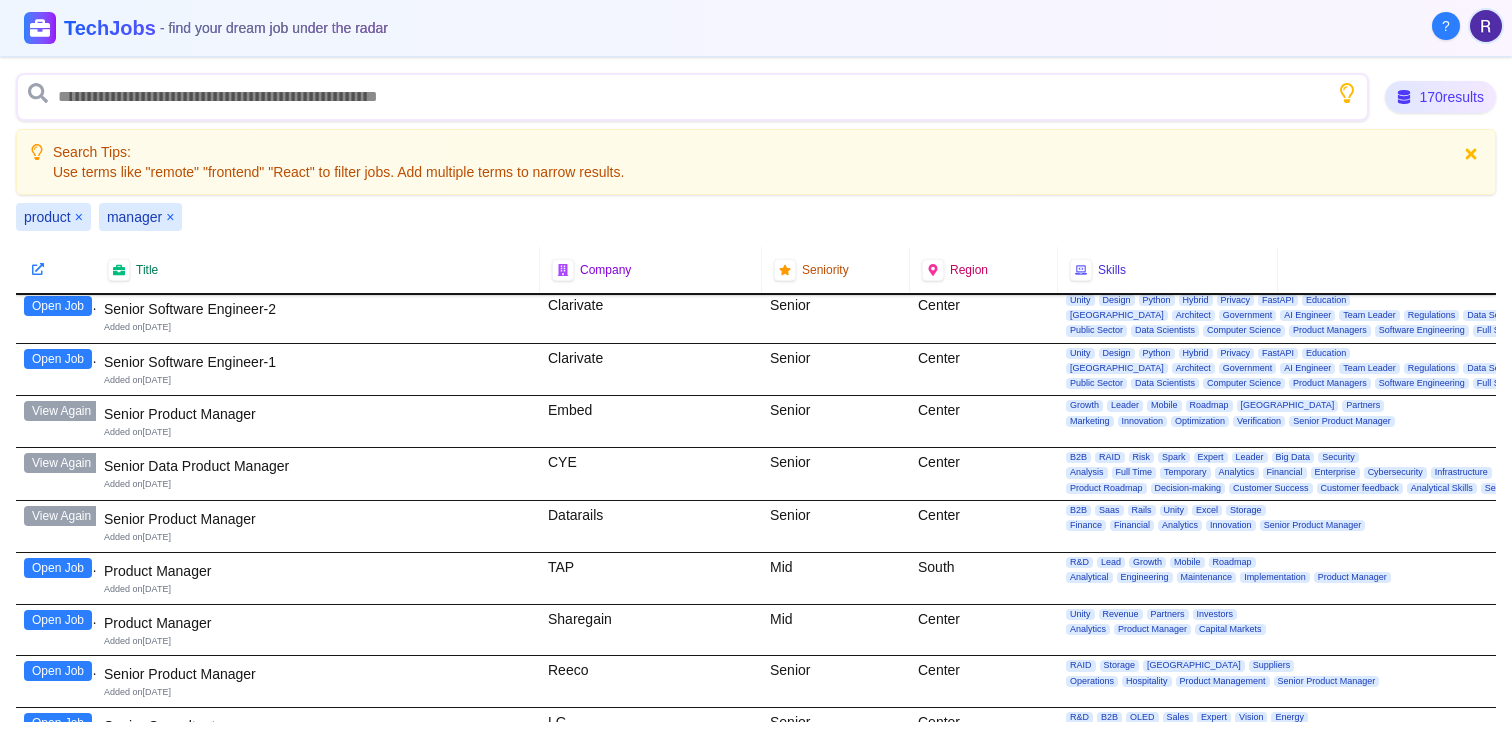 click on "Open Job" at bounding box center [58, 568] 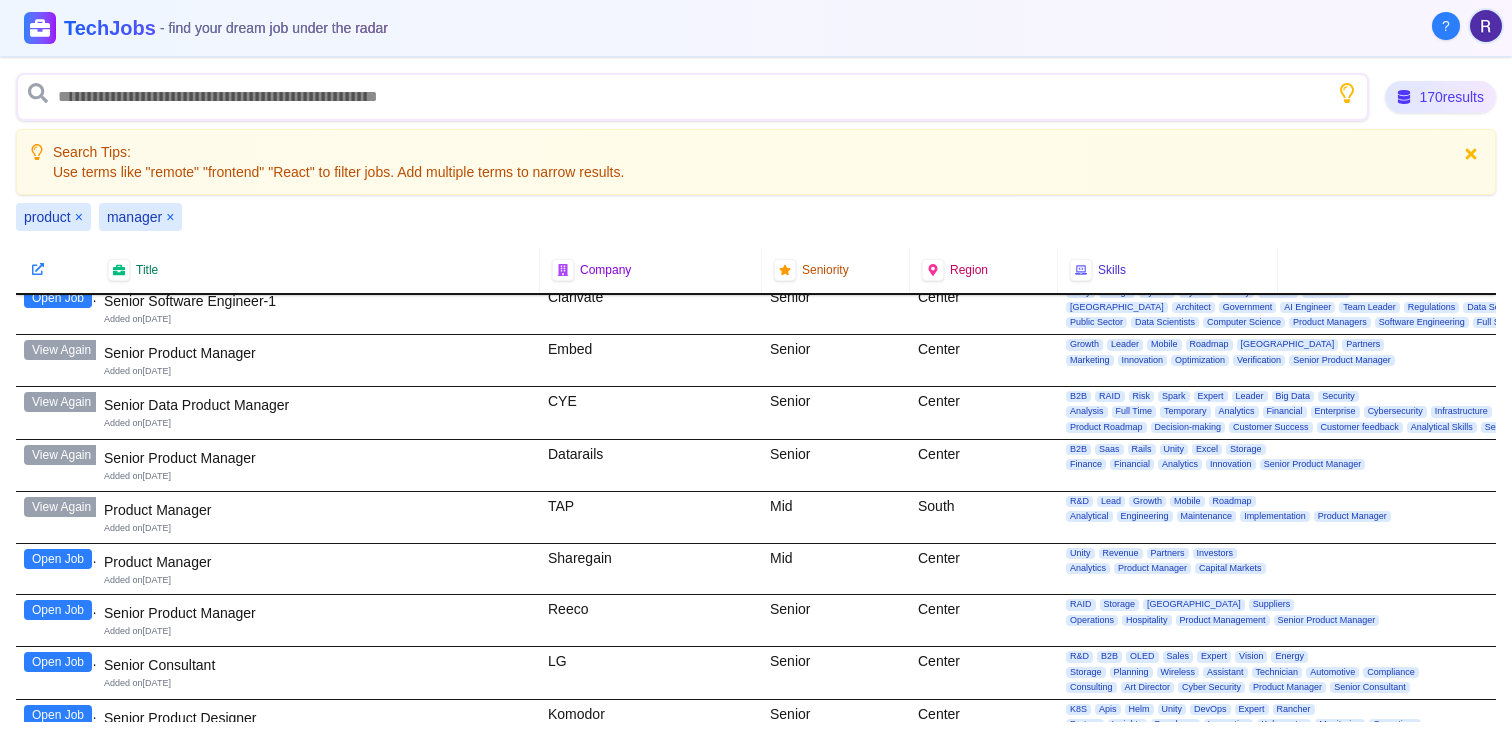 scroll, scrollTop: 1689, scrollLeft: 0, axis: vertical 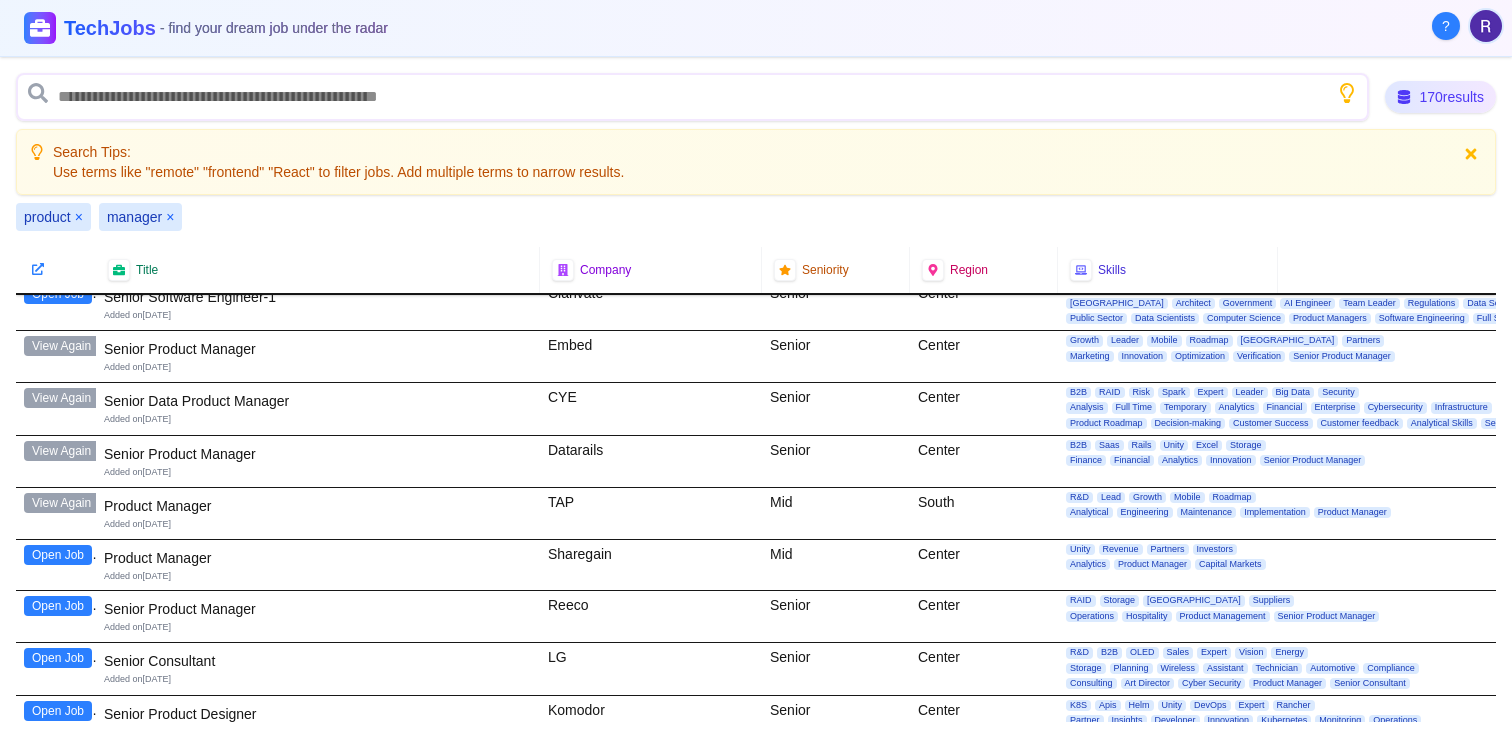 click on "Open Job" at bounding box center (58, 555) 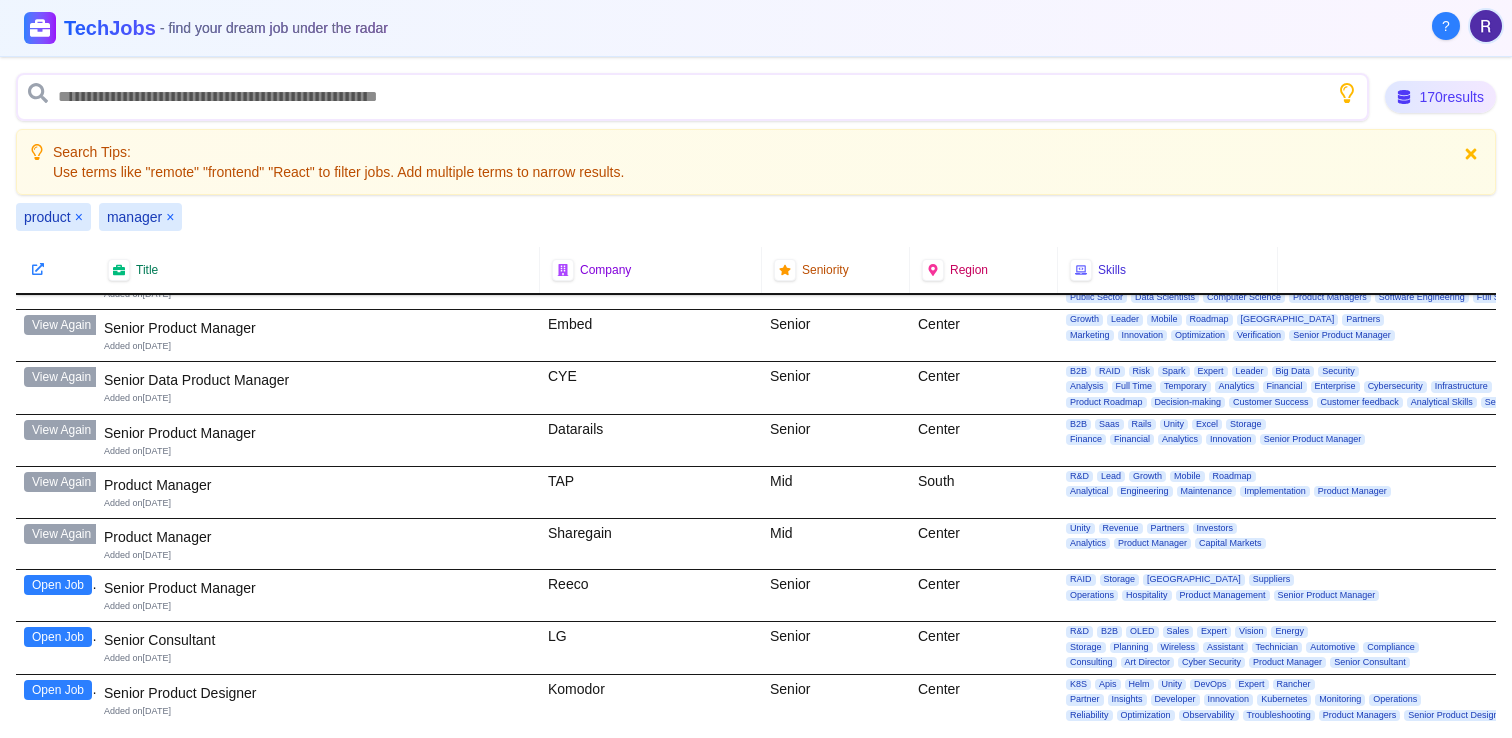 scroll, scrollTop: 1746, scrollLeft: 0, axis: vertical 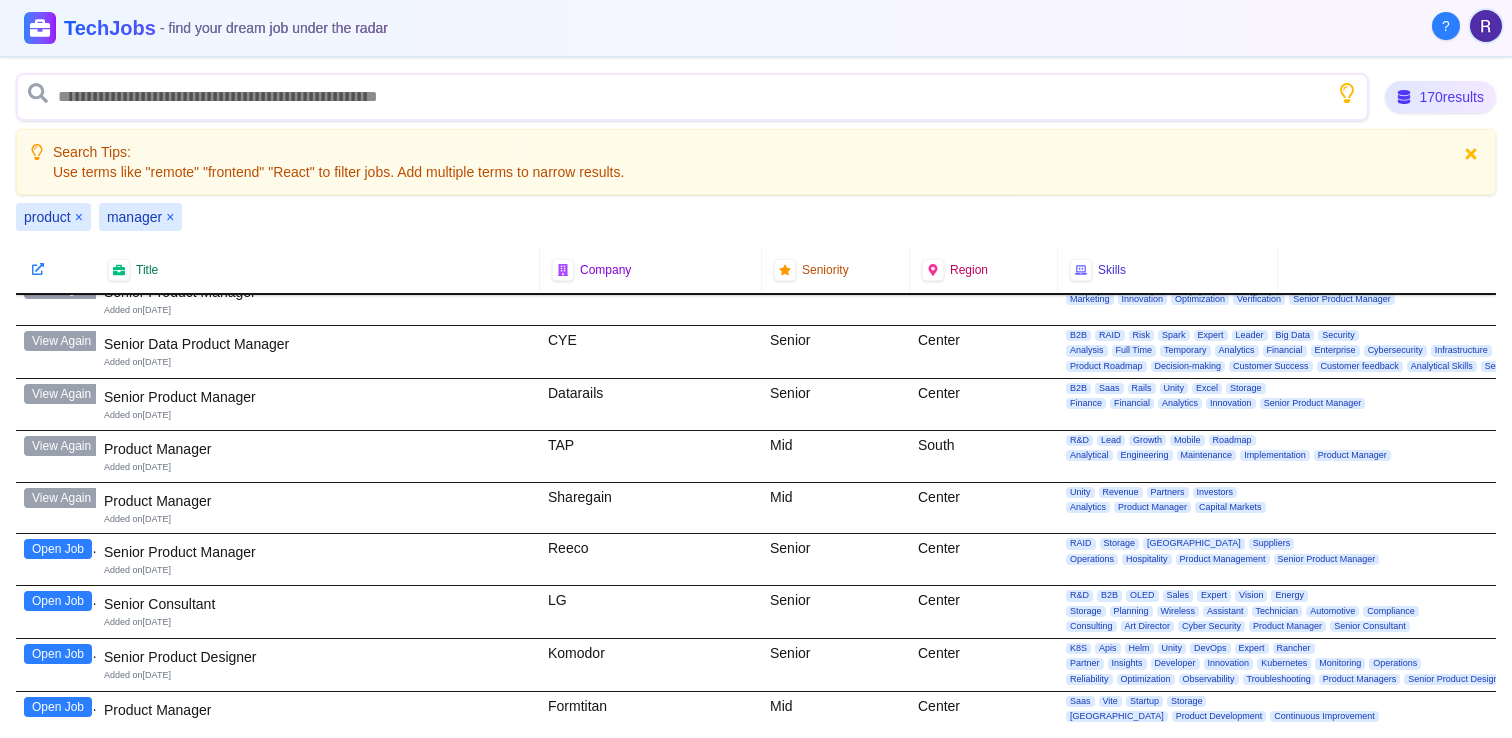 click on "Open Job" at bounding box center [58, 549] 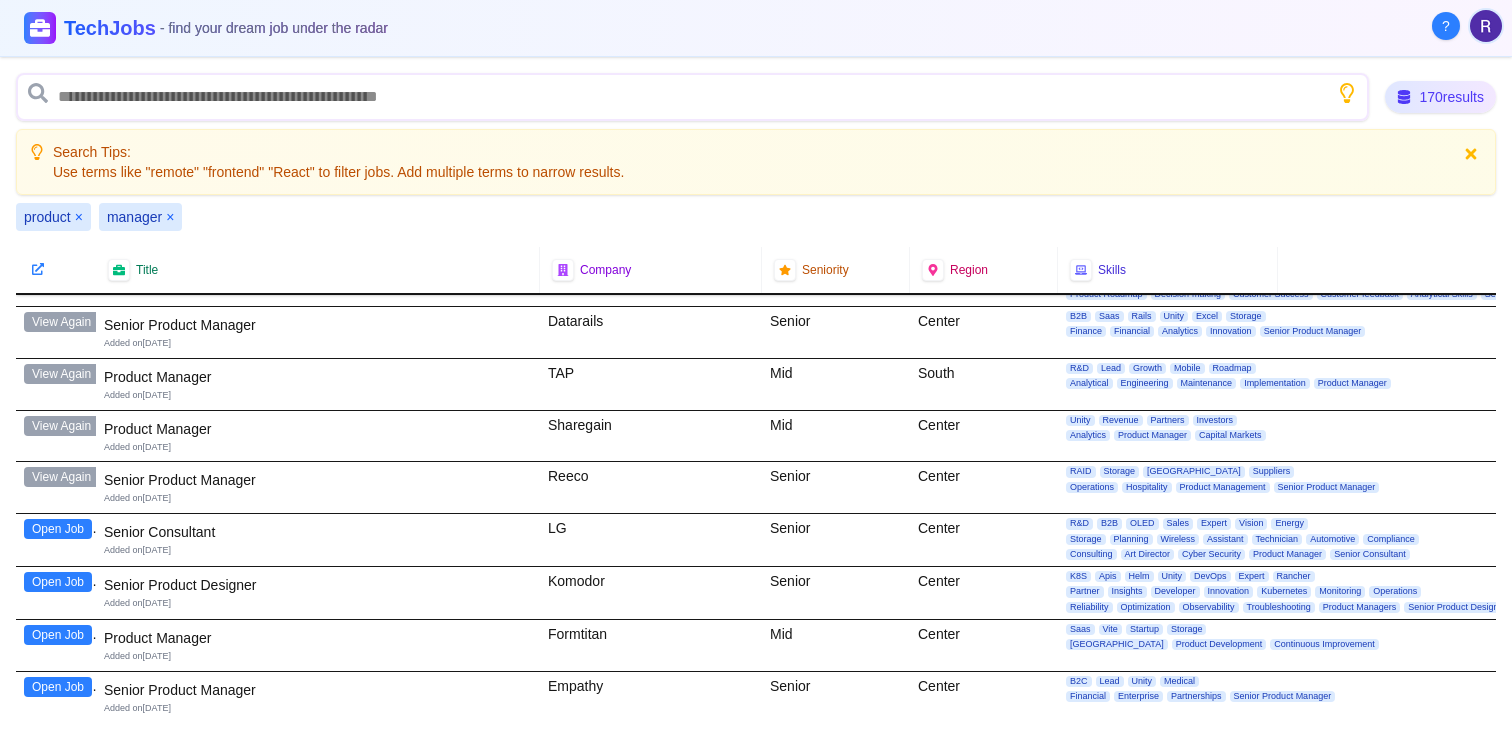 scroll, scrollTop: 1859, scrollLeft: 0, axis: vertical 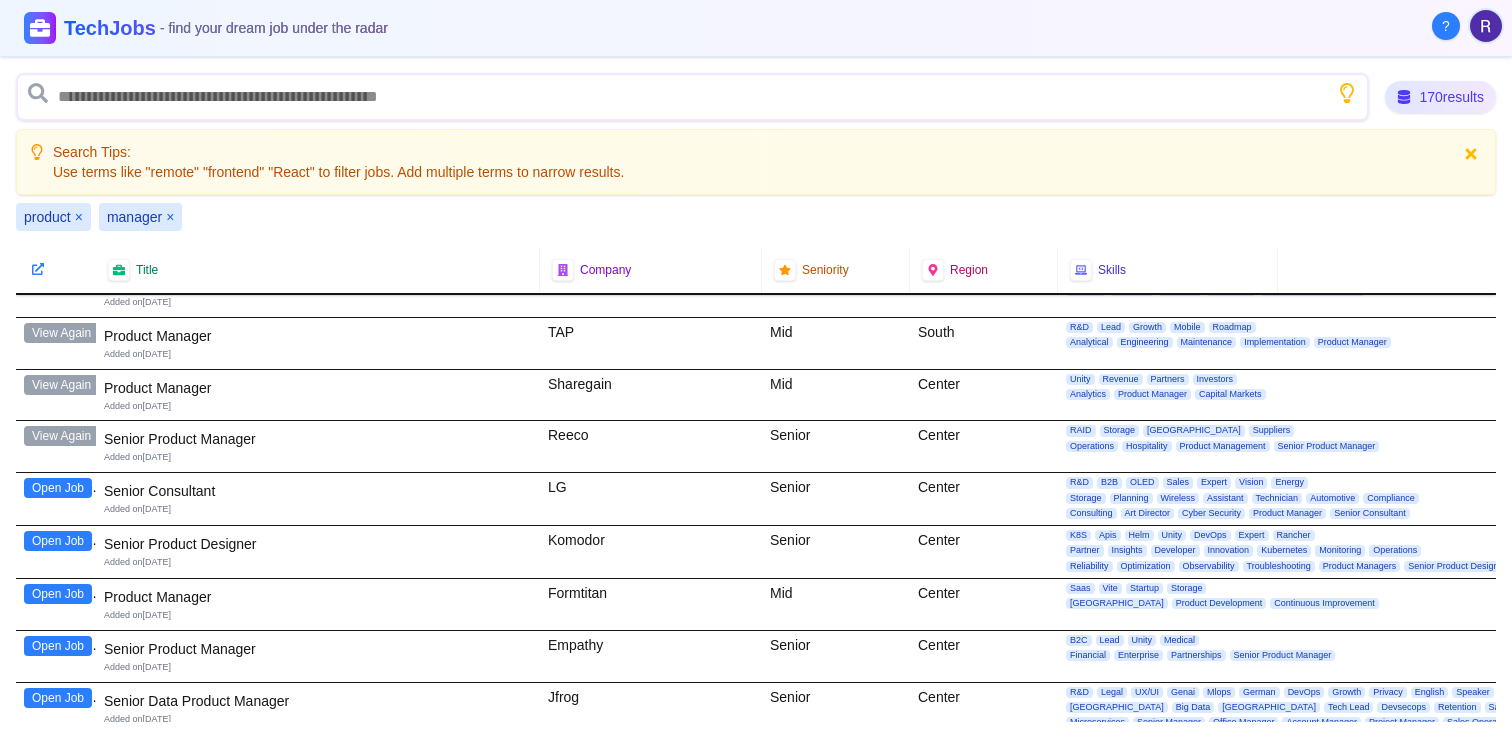 click on "Open Job" at bounding box center (58, 594) 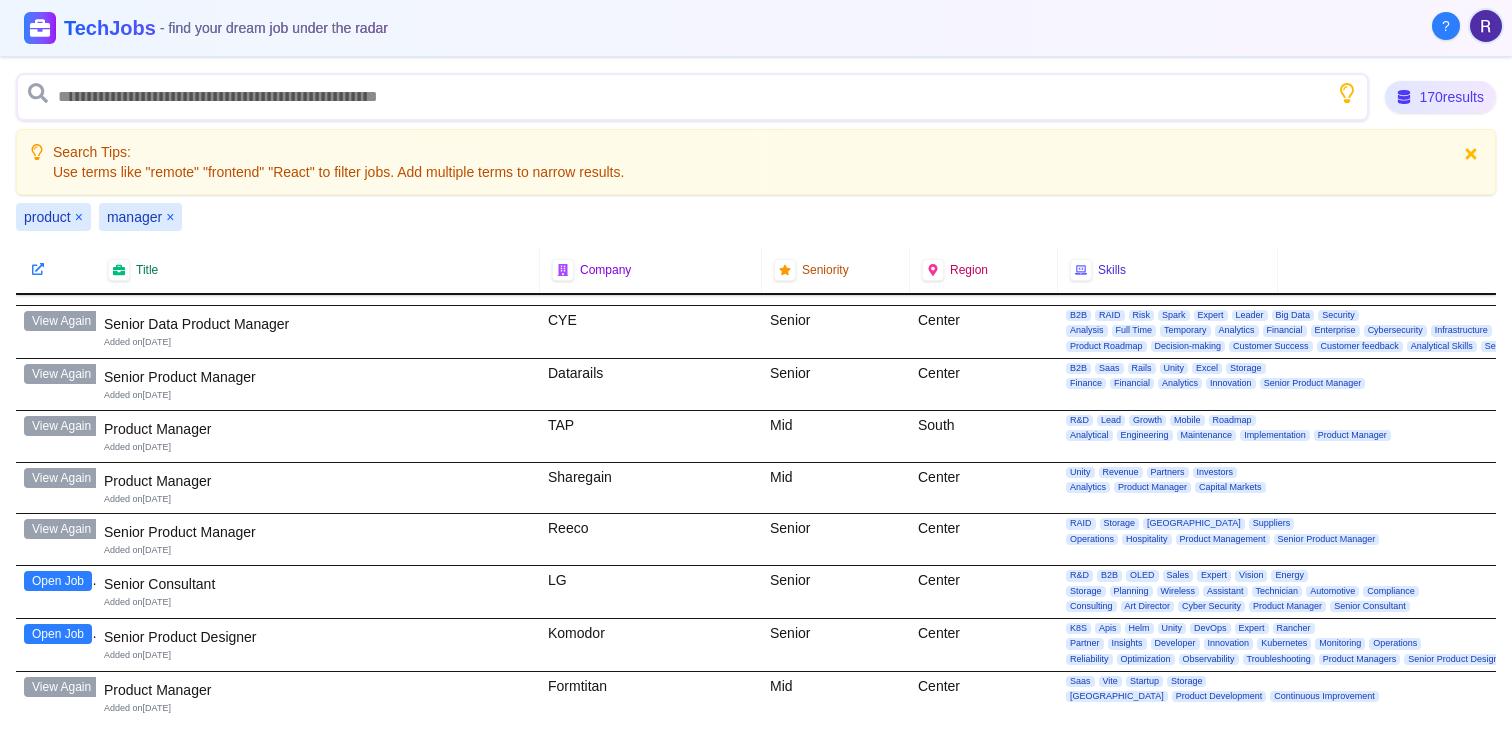 scroll, scrollTop: 1766, scrollLeft: 3, axis: both 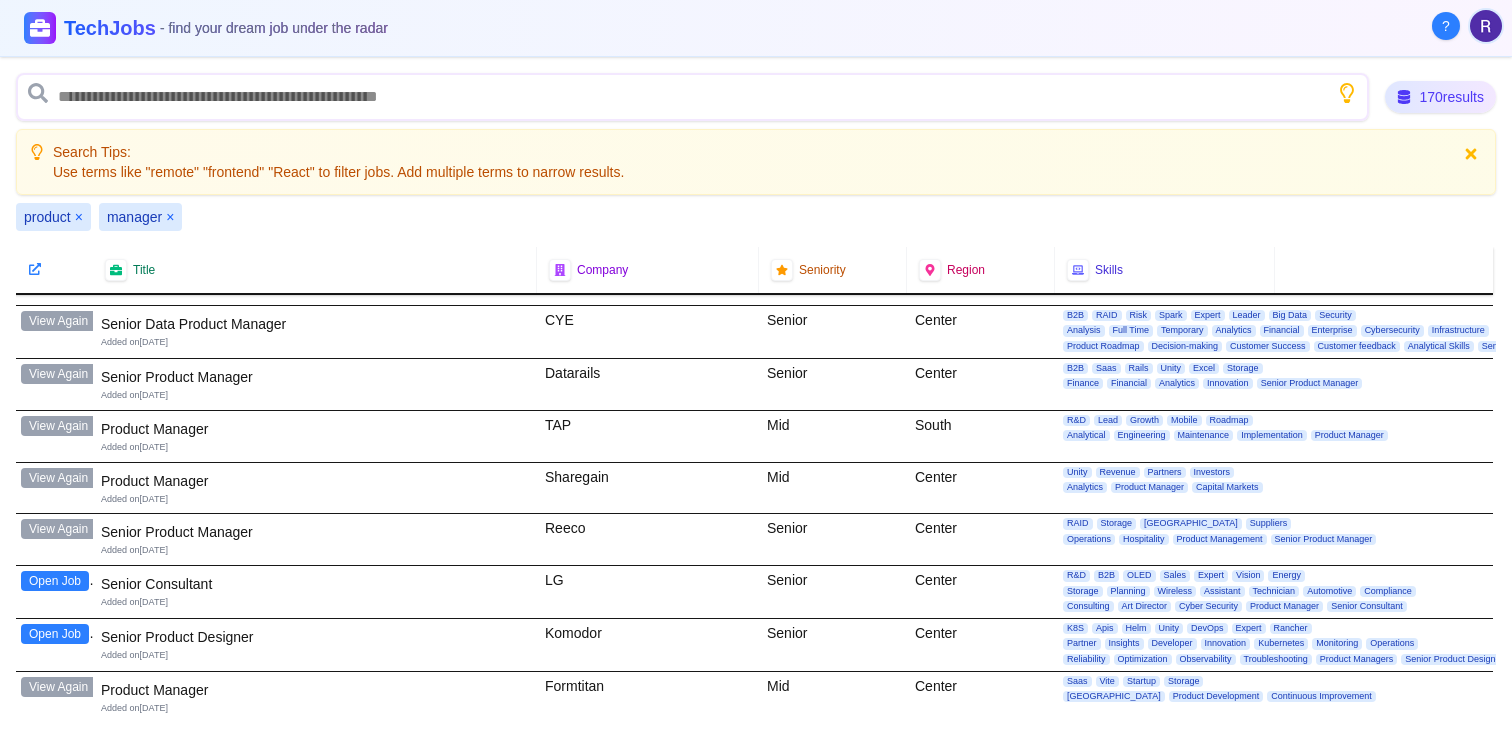 click on "View Again" at bounding box center [58, 426] 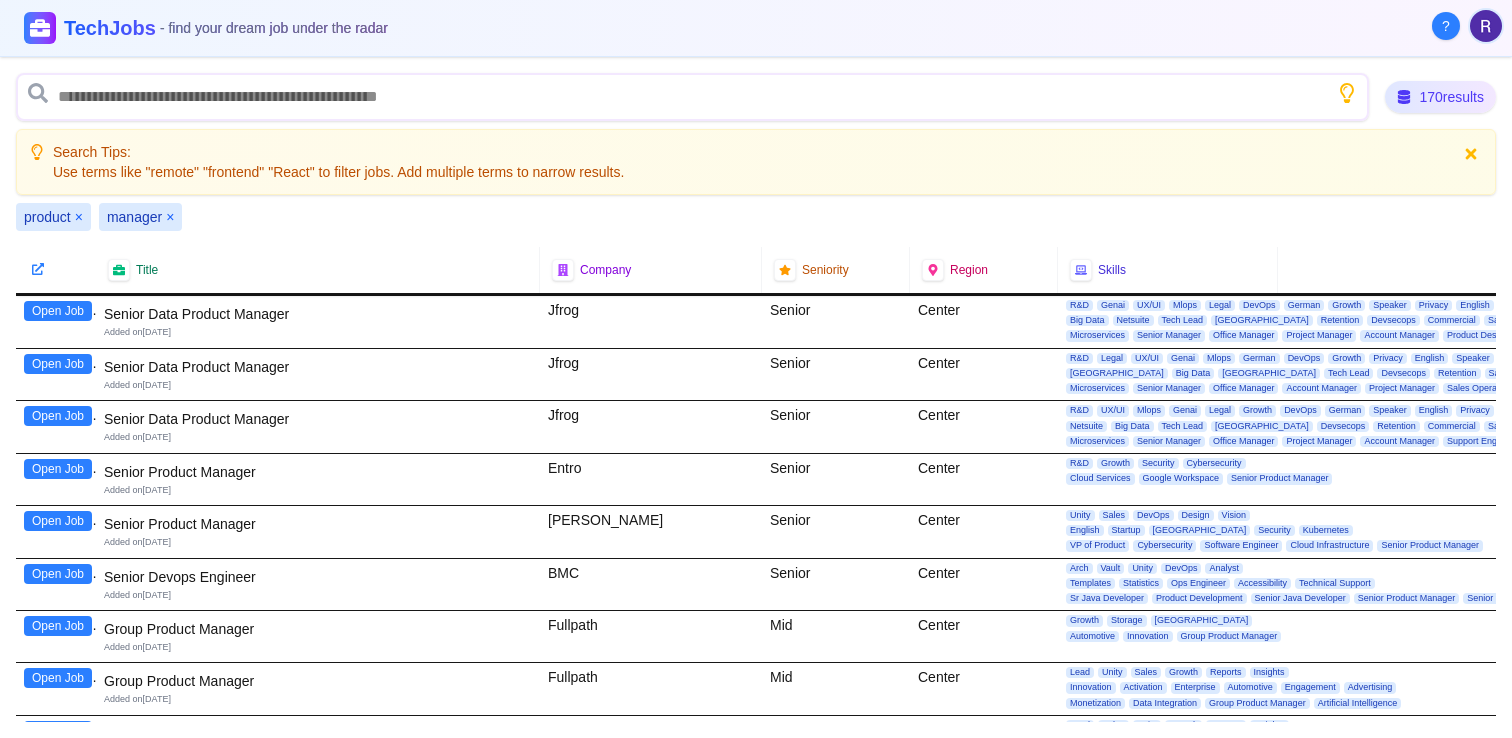 scroll, scrollTop: 3888, scrollLeft: 0, axis: vertical 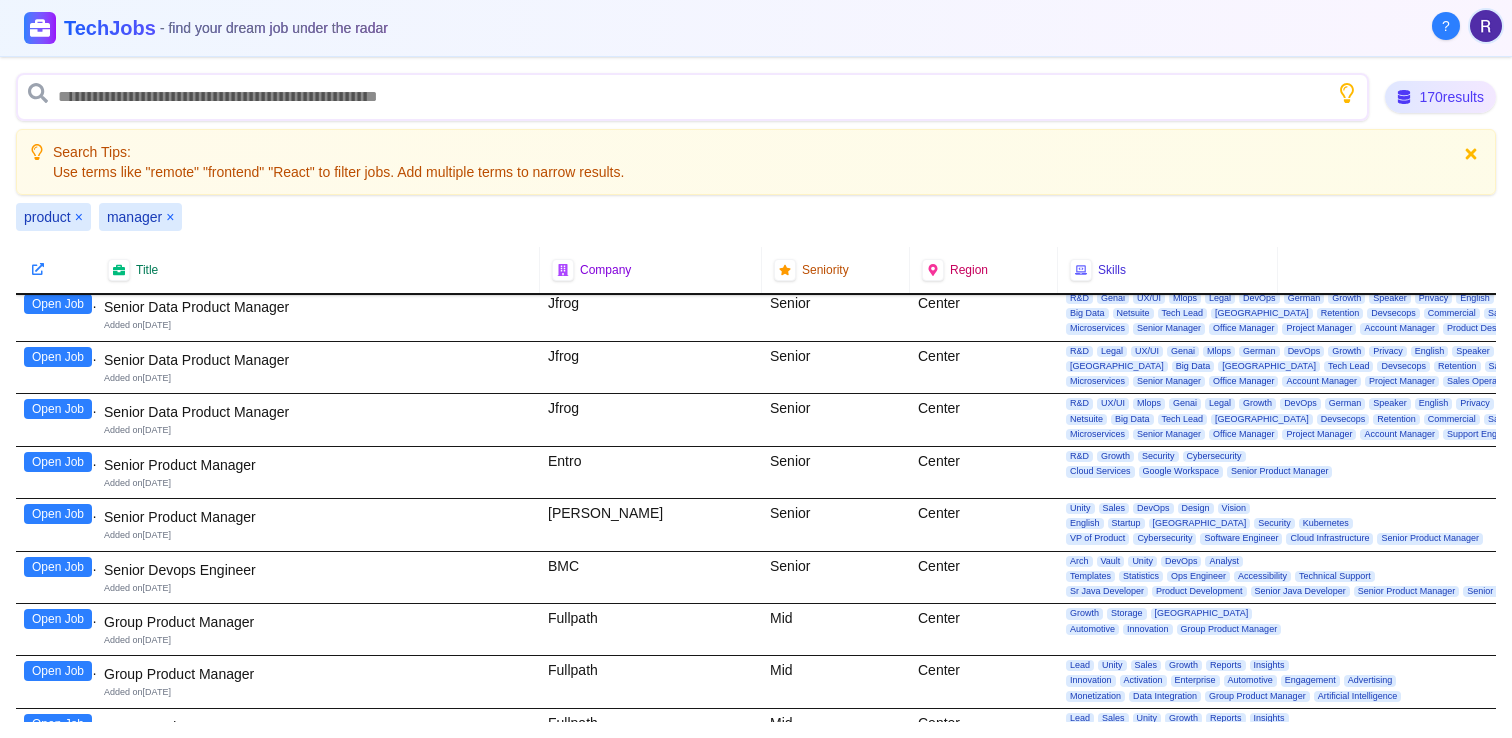 click on "Open Job" at bounding box center [58, 462] 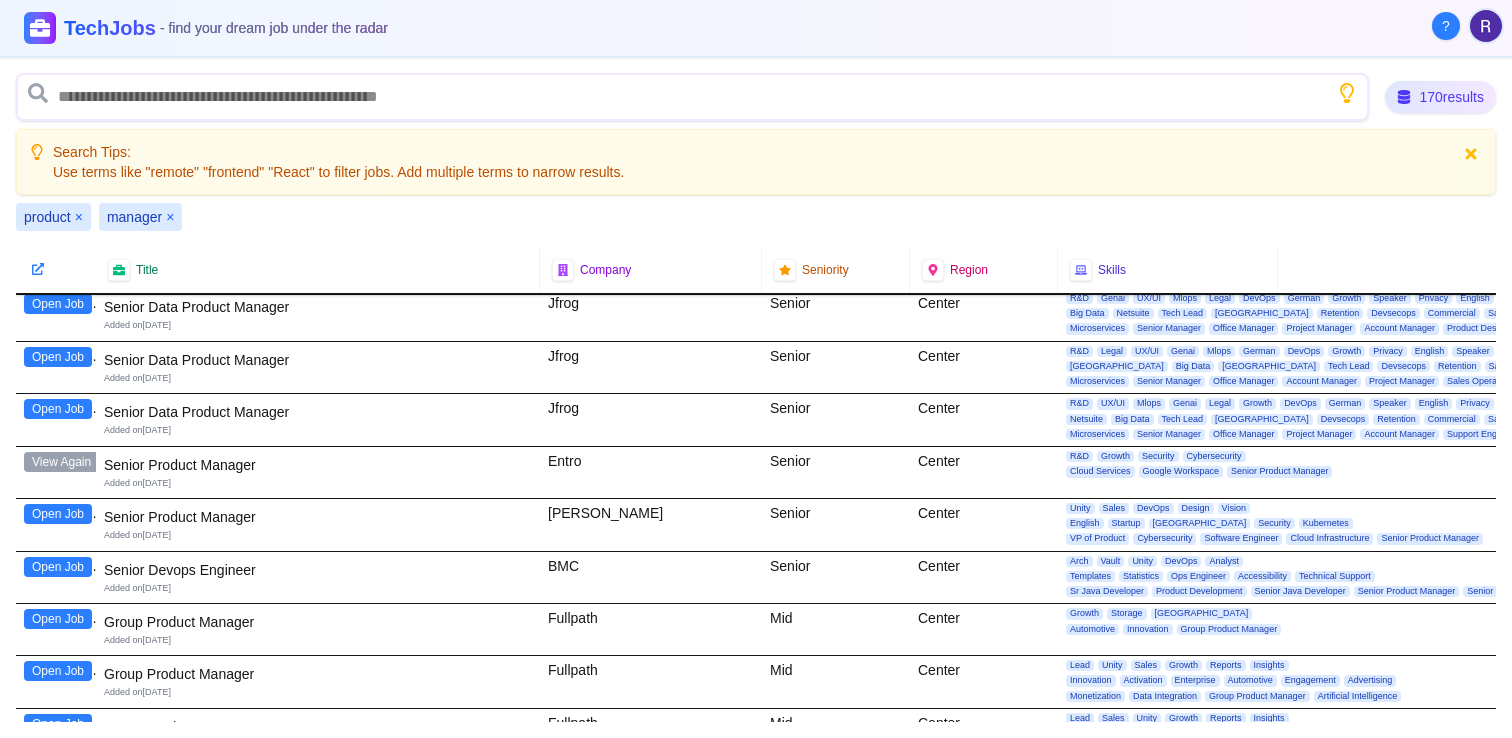 click on "Open Job" at bounding box center (58, 514) 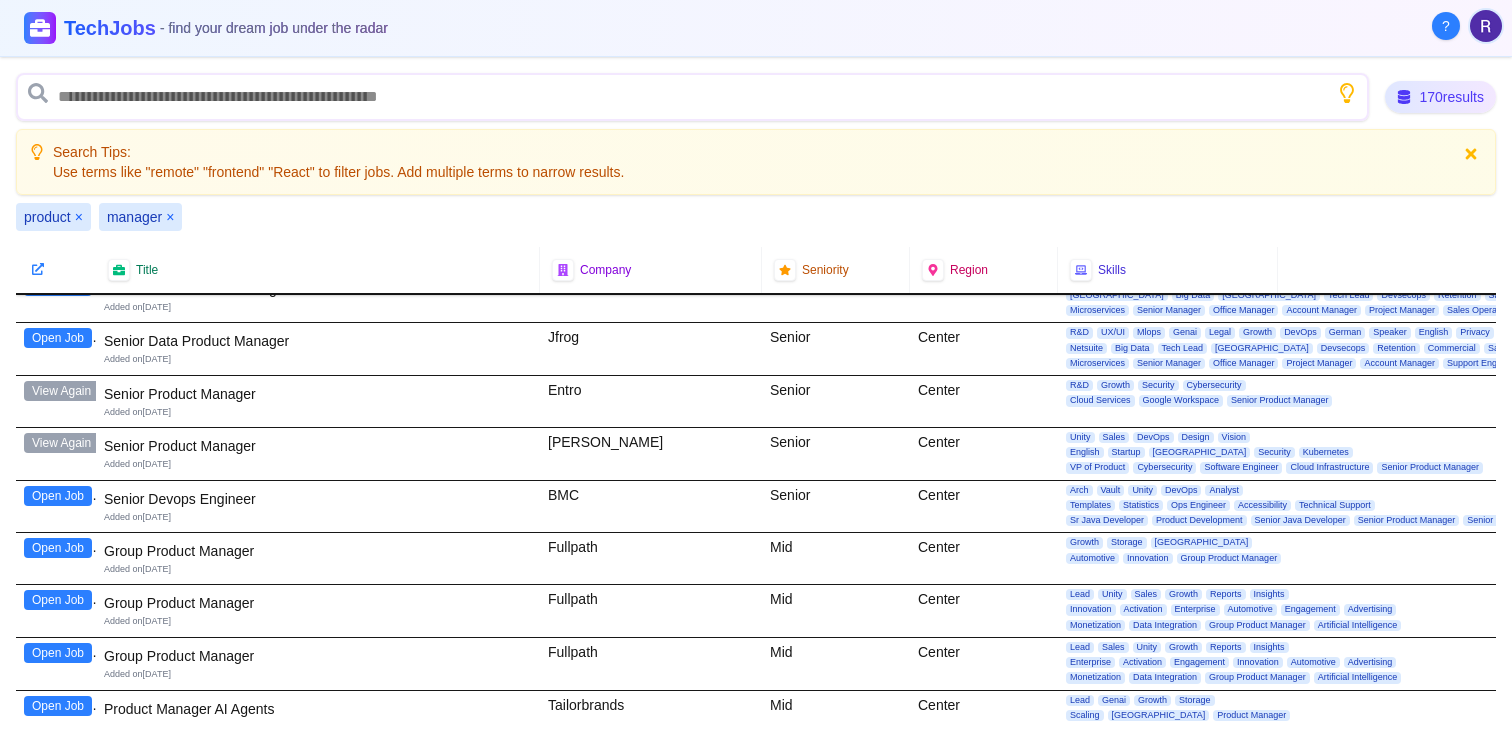 scroll, scrollTop: 3962, scrollLeft: 0, axis: vertical 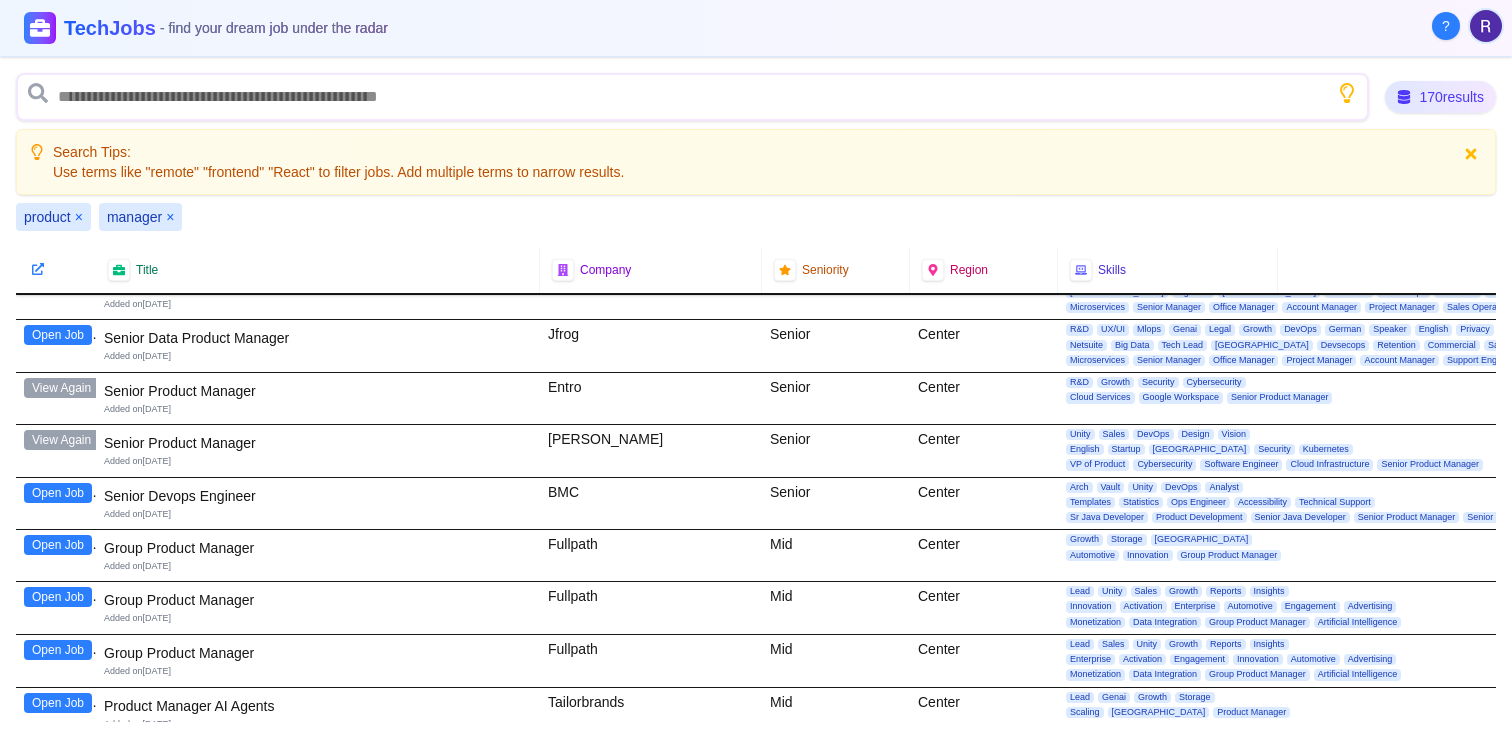 click on "Open Job" at bounding box center [58, 493] 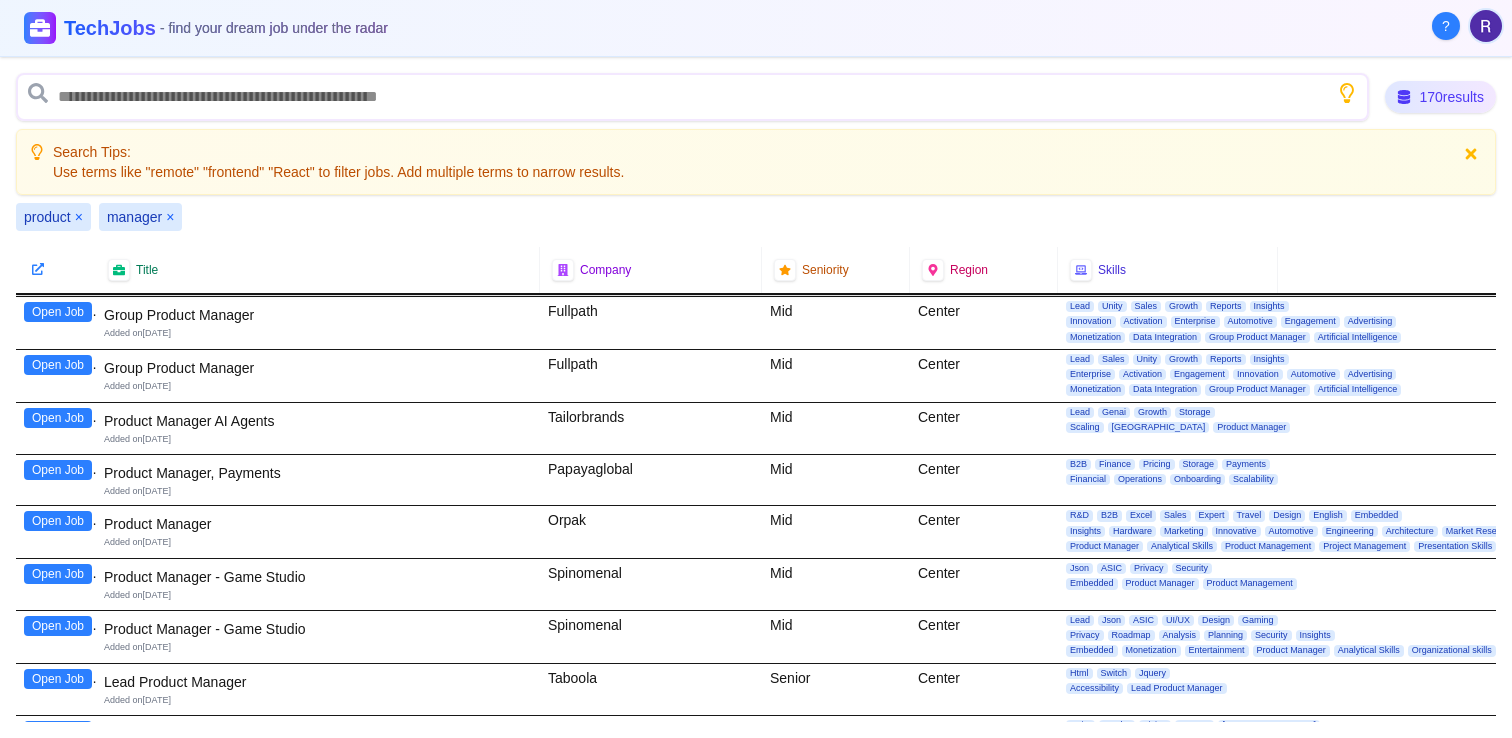 scroll, scrollTop: 4257, scrollLeft: 0, axis: vertical 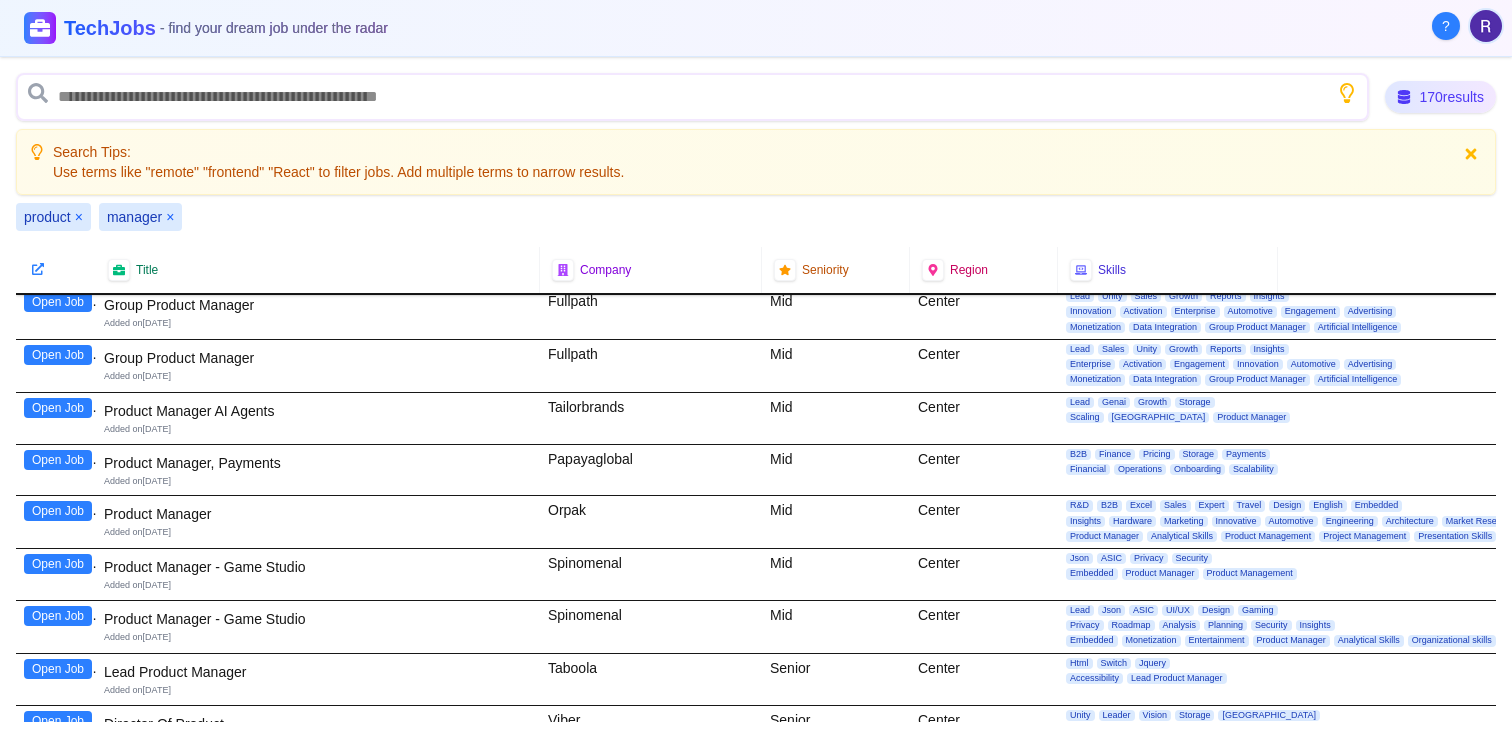click on "Open Job" at bounding box center (58, 511) 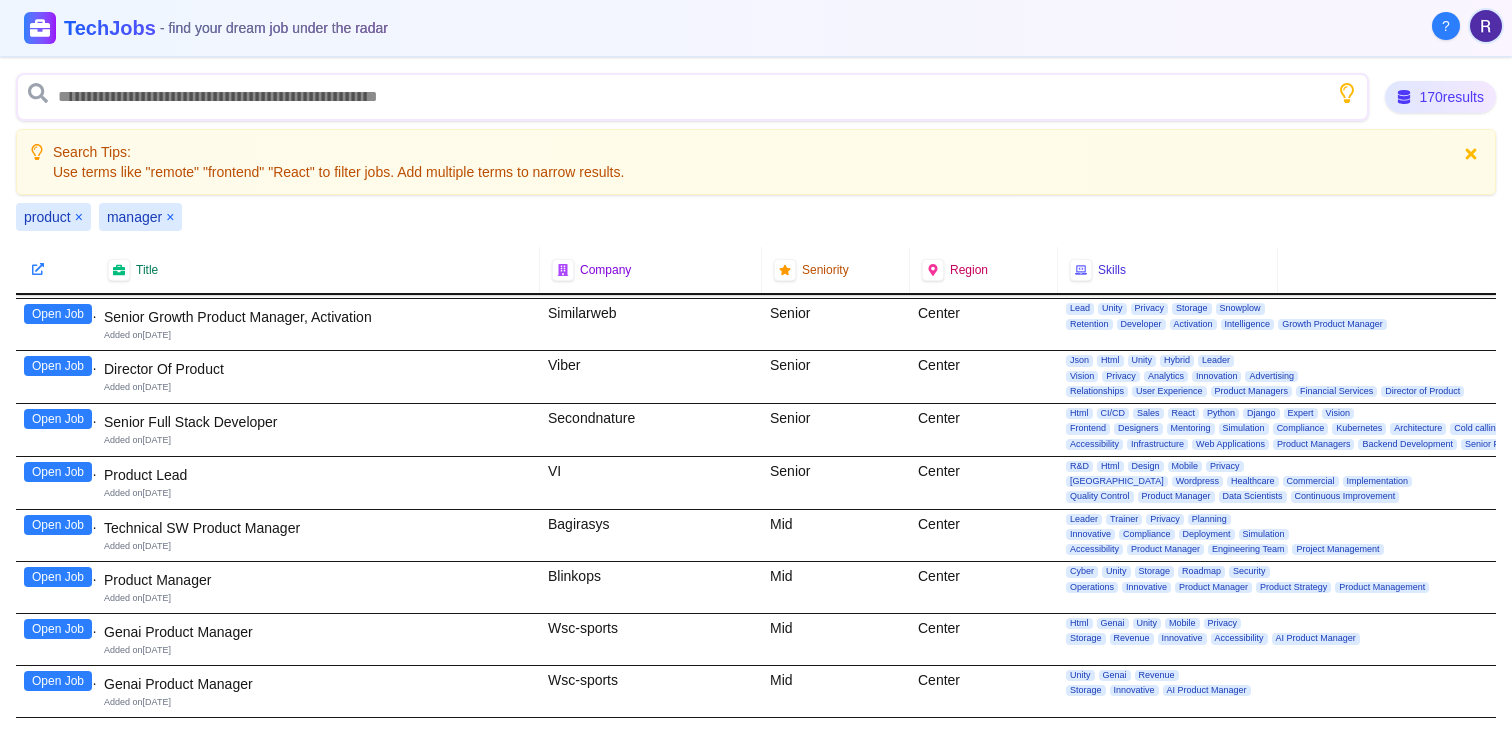 scroll, scrollTop: 4765, scrollLeft: 0, axis: vertical 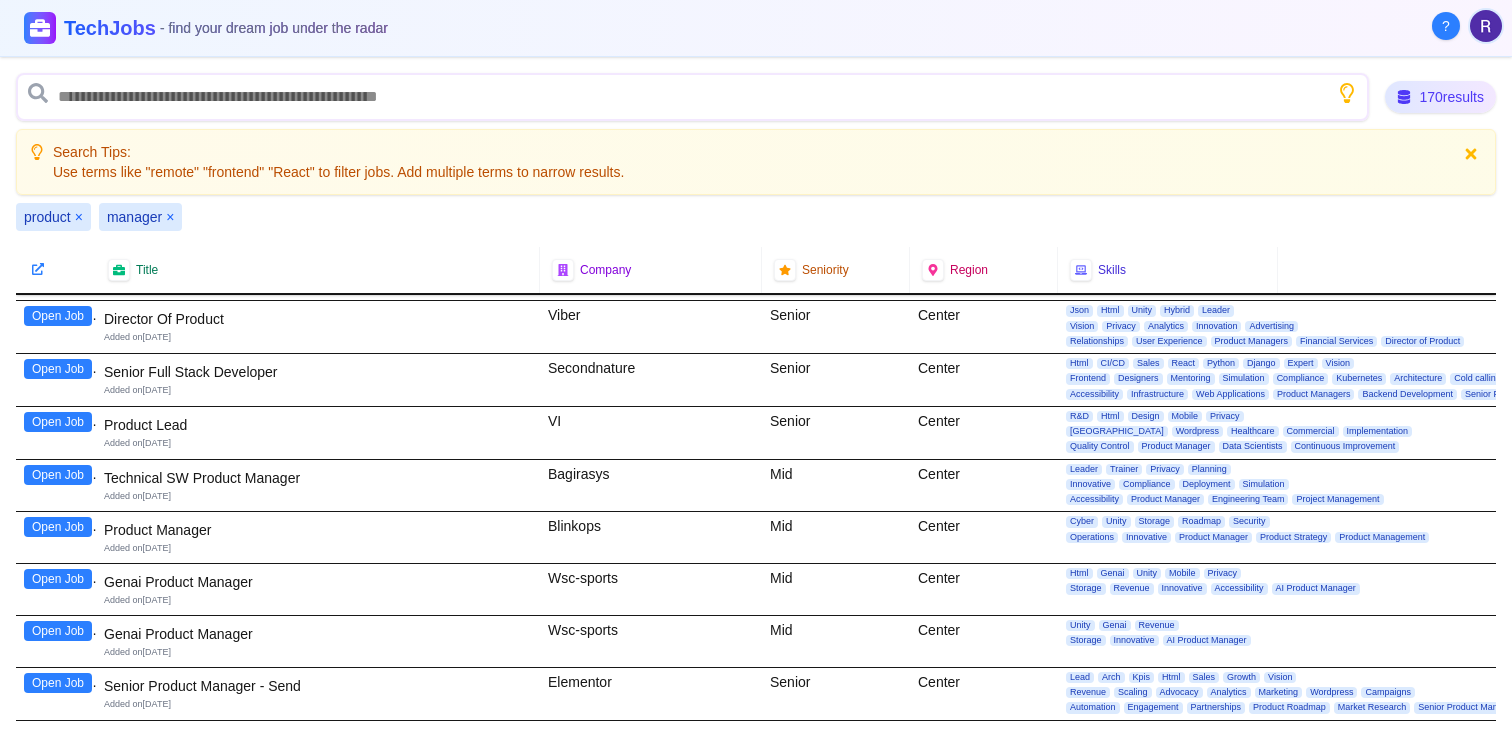 click on "Open Job" at bounding box center [58, 527] 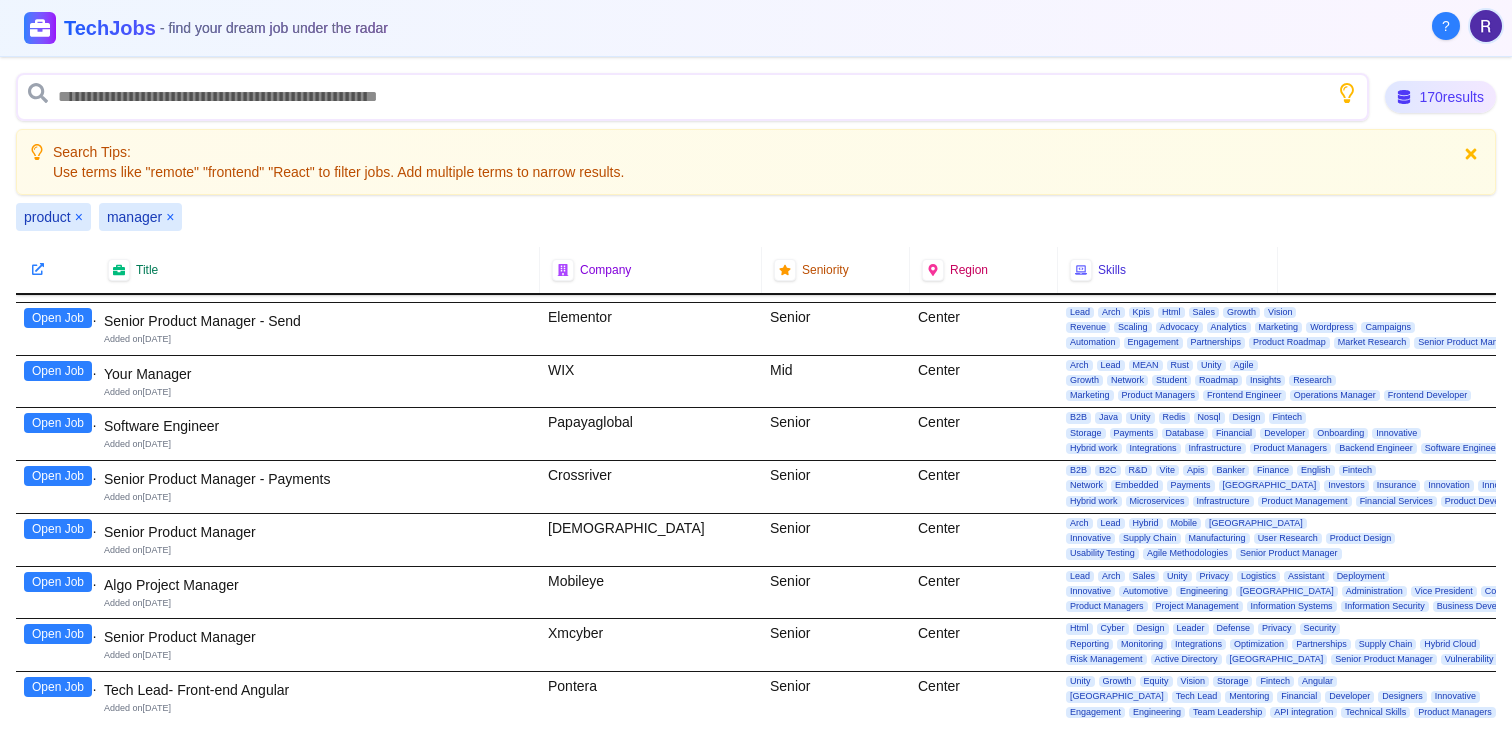 scroll, scrollTop: 5126, scrollLeft: 0, axis: vertical 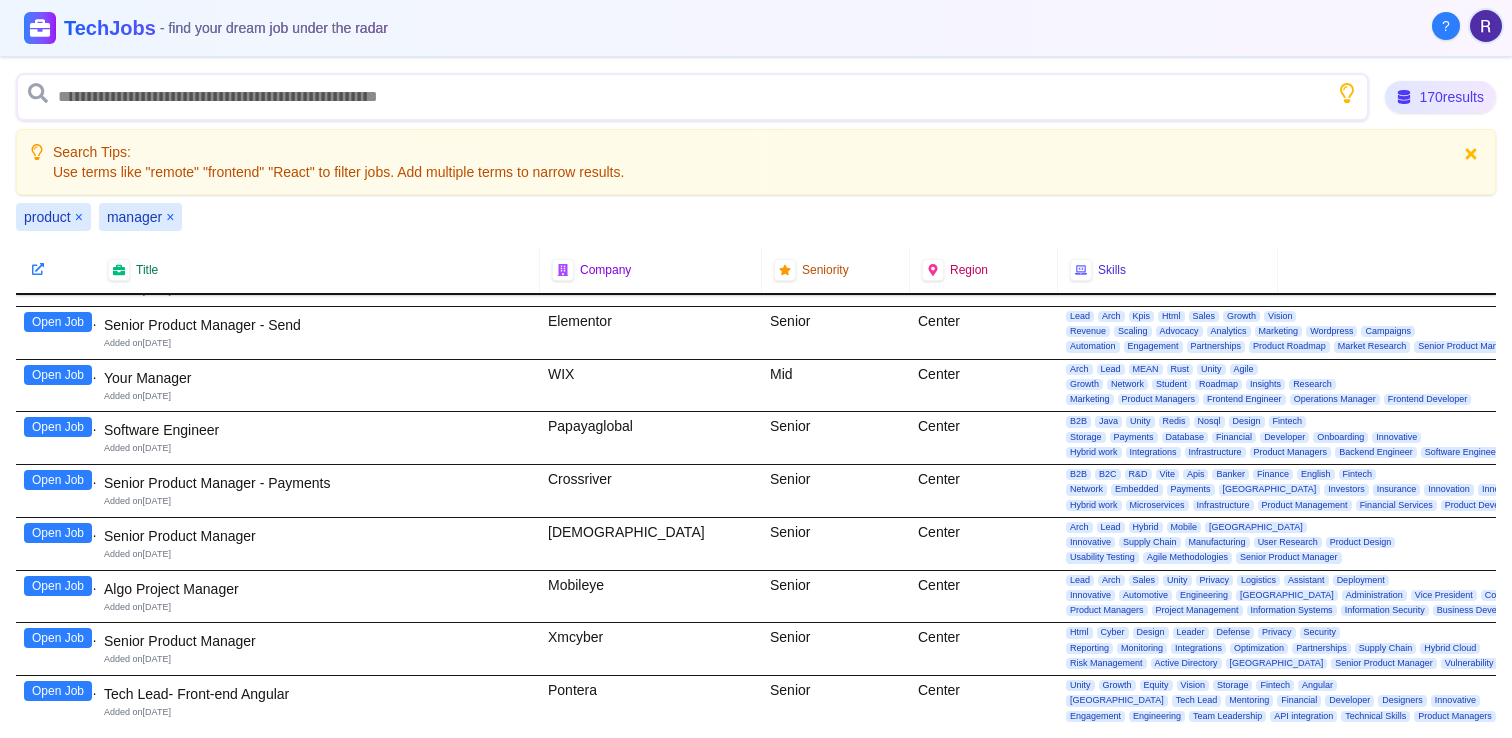 click on "Open Job" at bounding box center [58, 533] 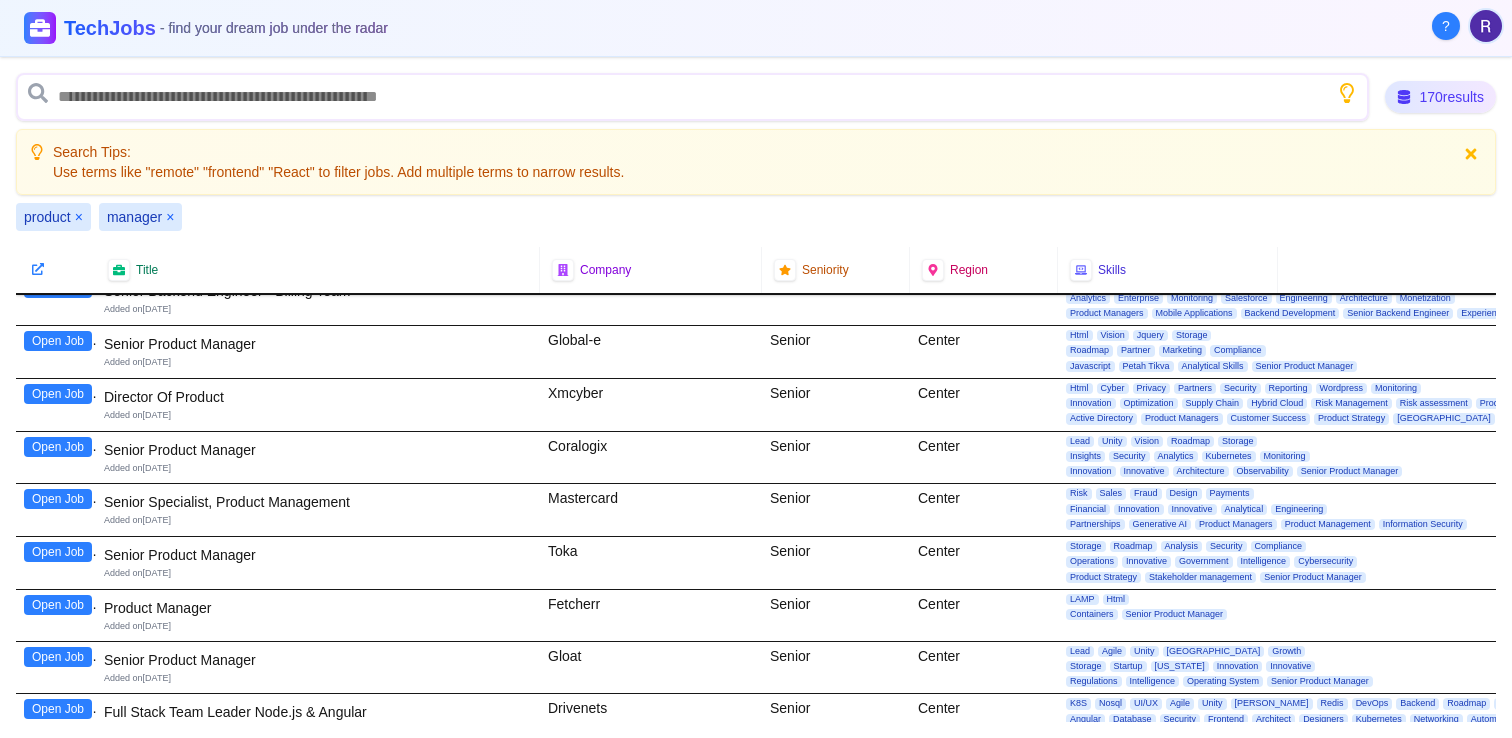 scroll, scrollTop: 5899, scrollLeft: 0, axis: vertical 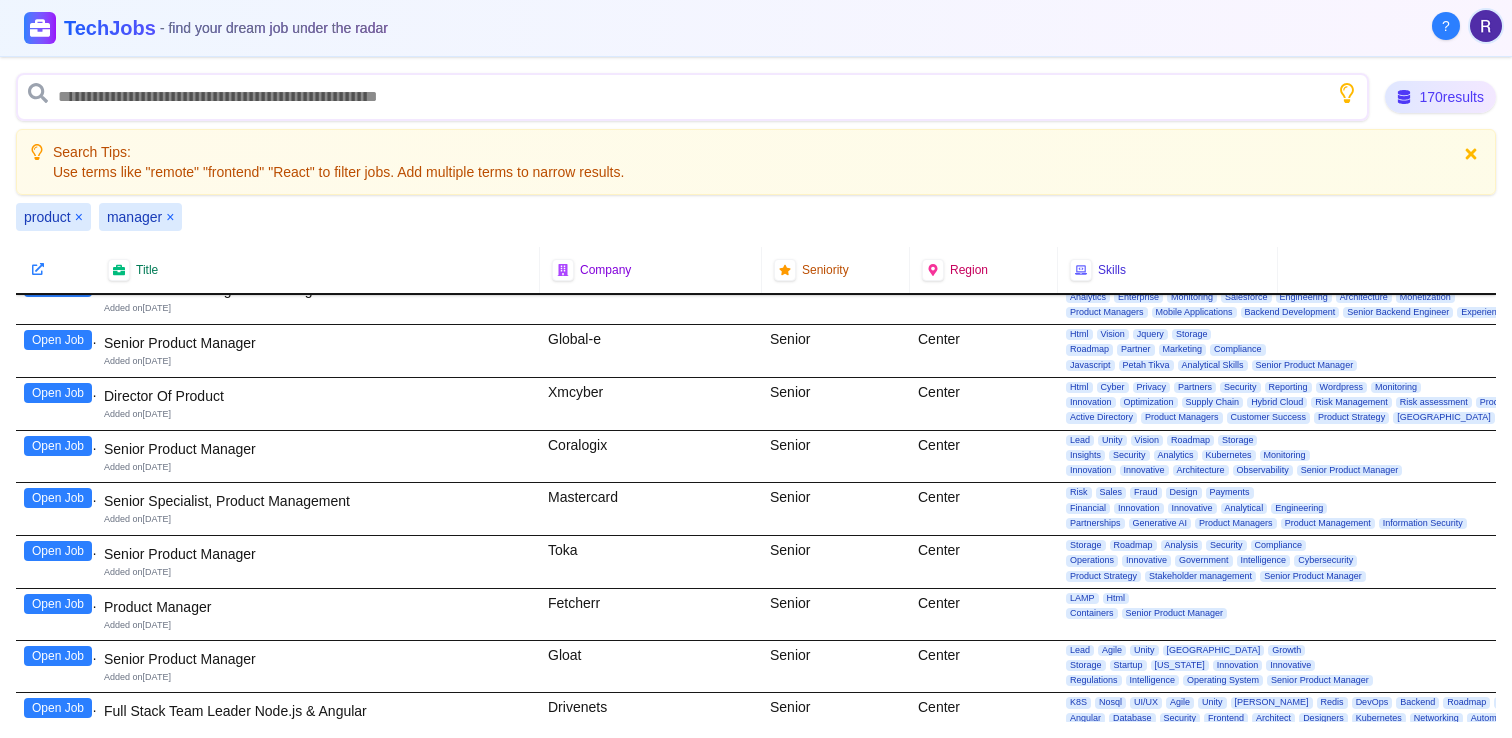 click on "Open Job" at bounding box center (58, 551) 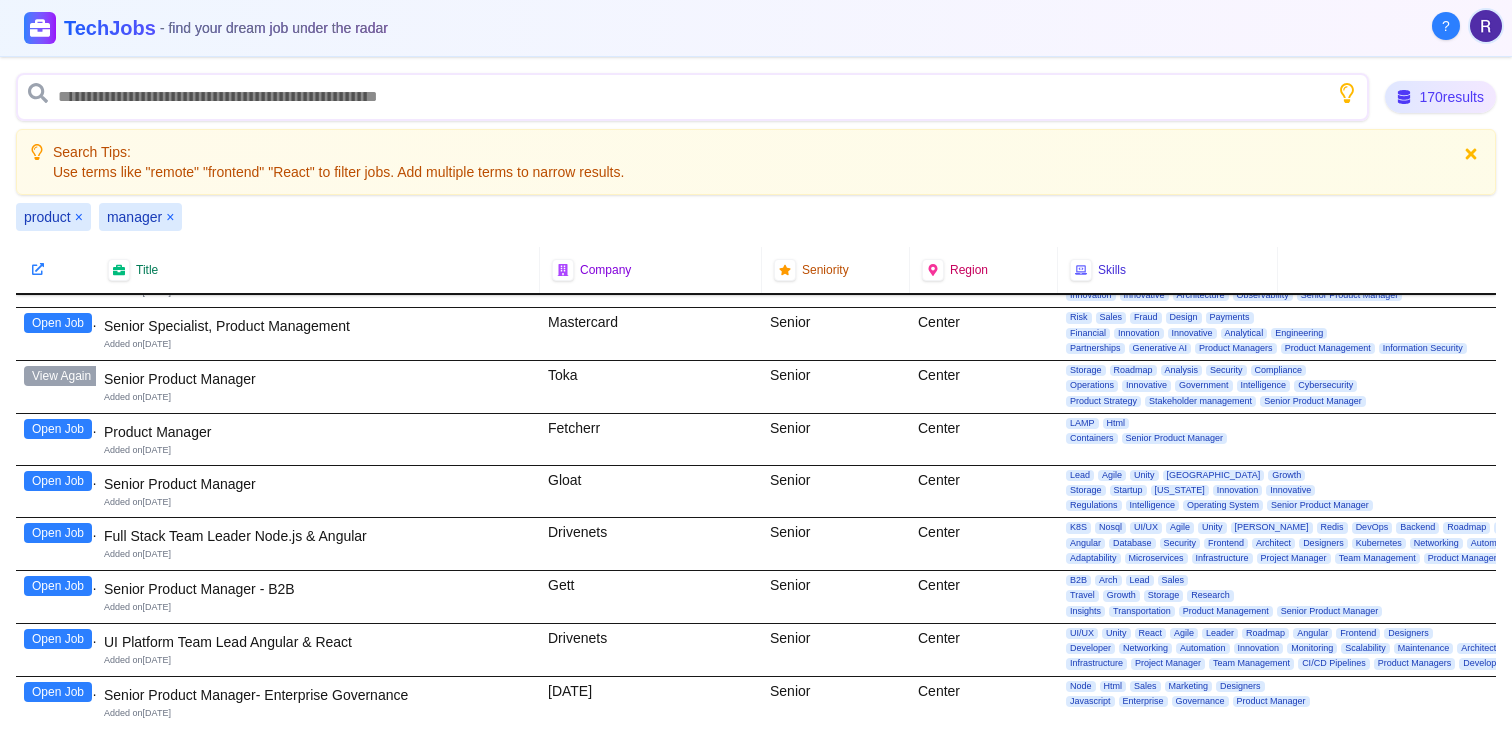 scroll, scrollTop: 6079, scrollLeft: 0, axis: vertical 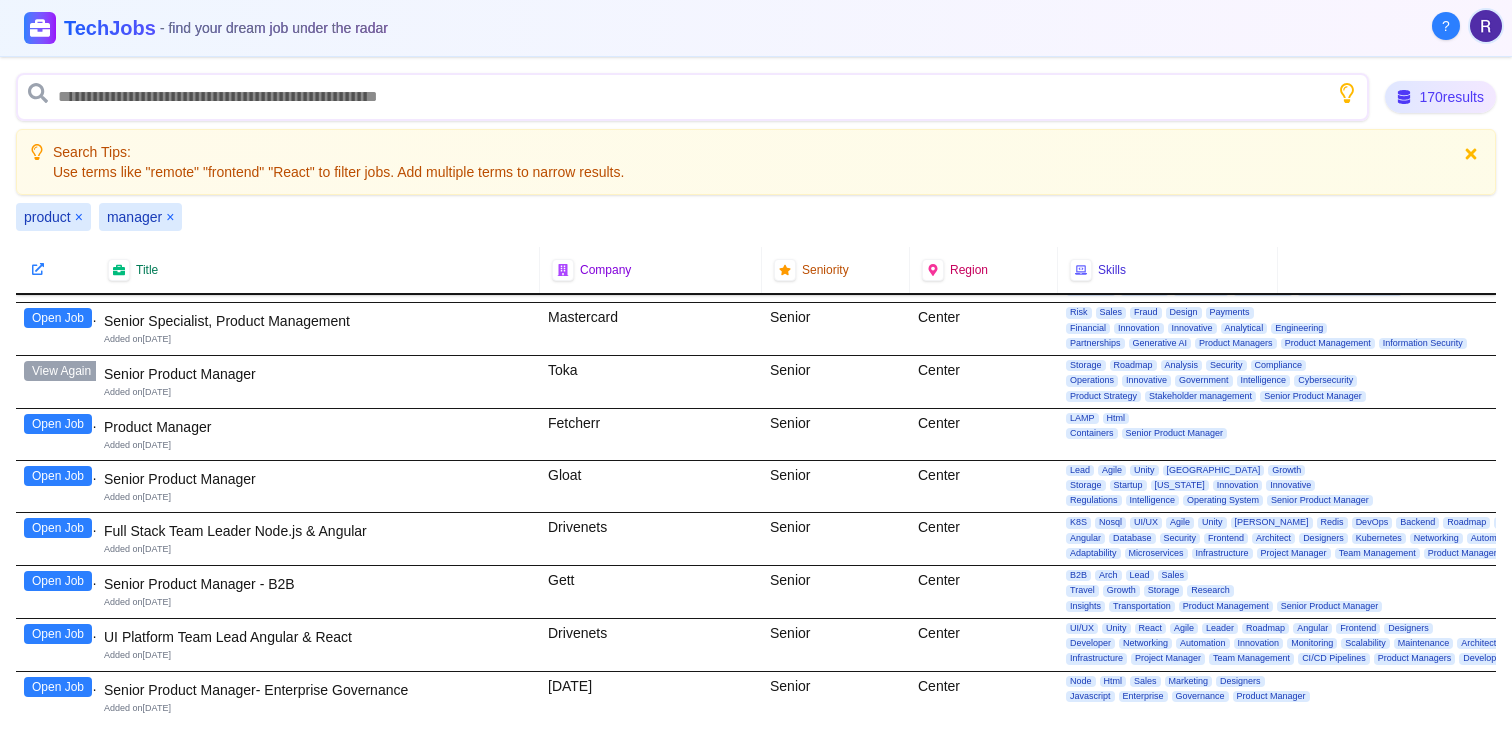click on "Open Job" at bounding box center (58, 476) 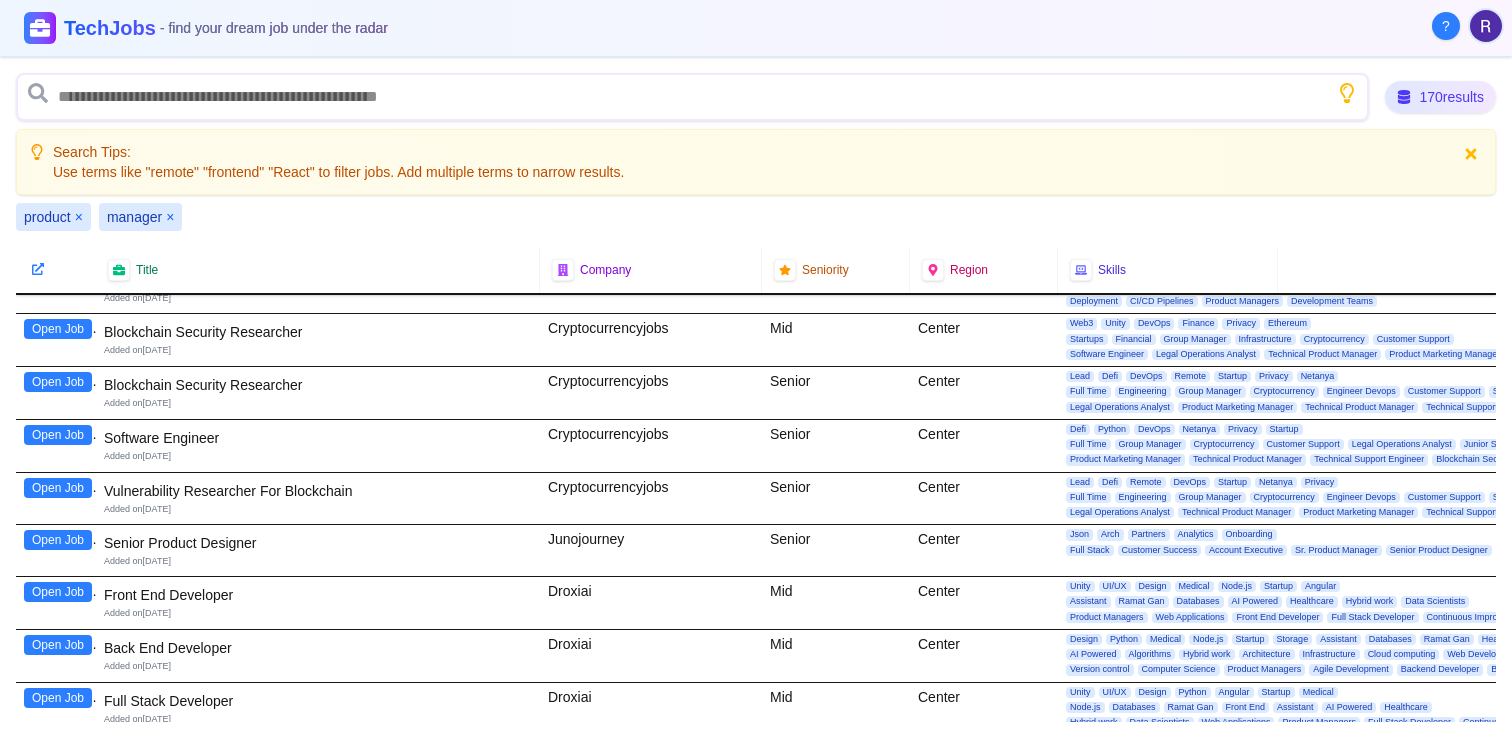 scroll, scrollTop: 7494, scrollLeft: 0, axis: vertical 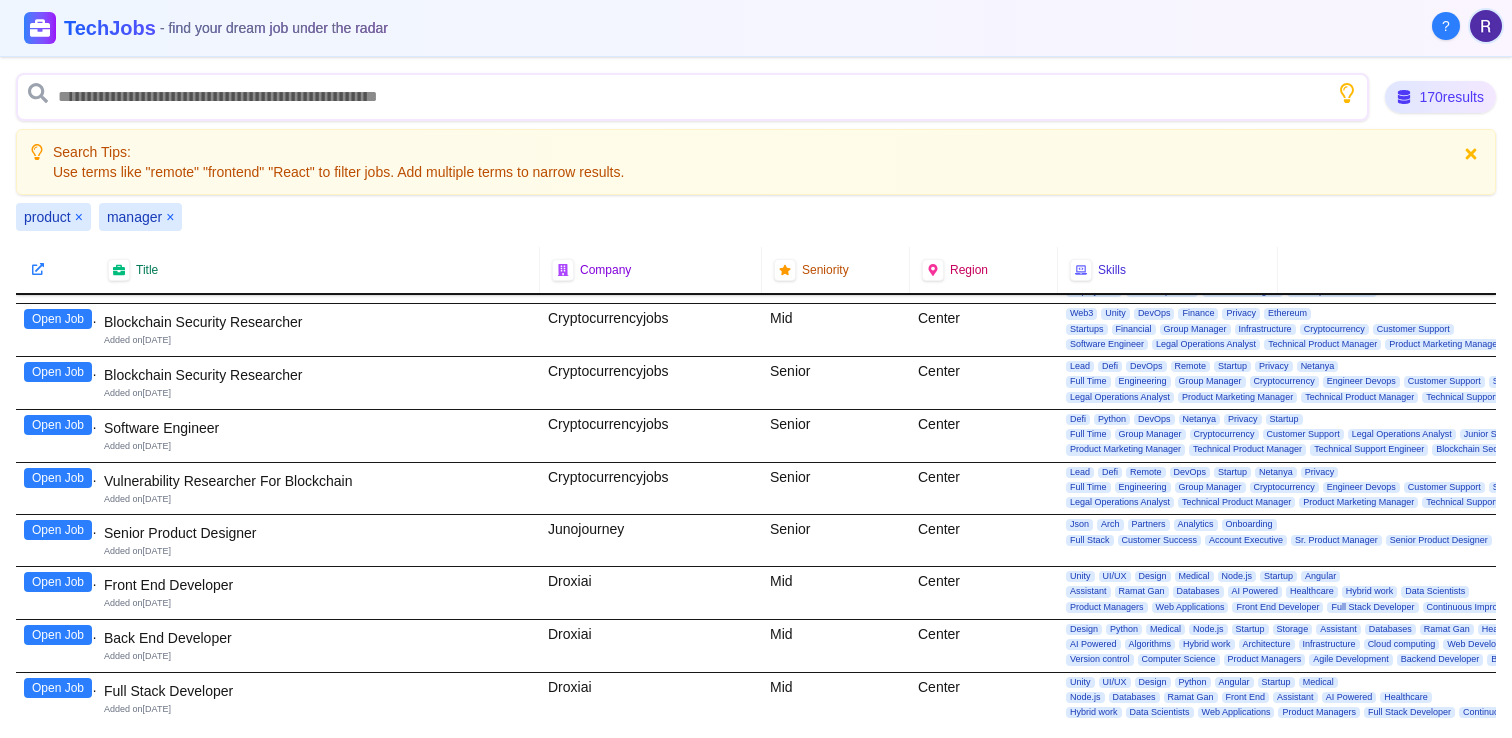 click on "Open Job" at bounding box center (58, 530) 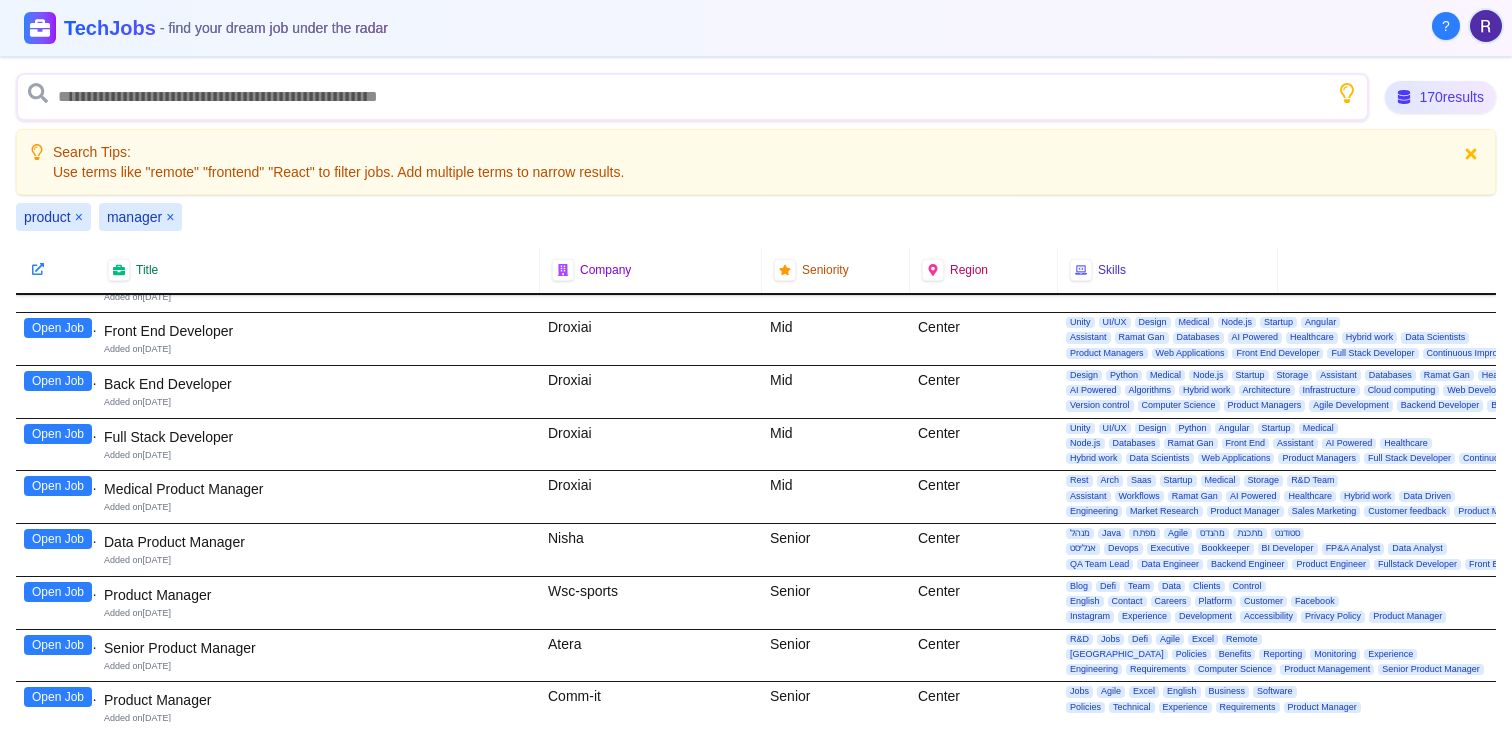 scroll, scrollTop: 7794, scrollLeft: 0, axis: vertical 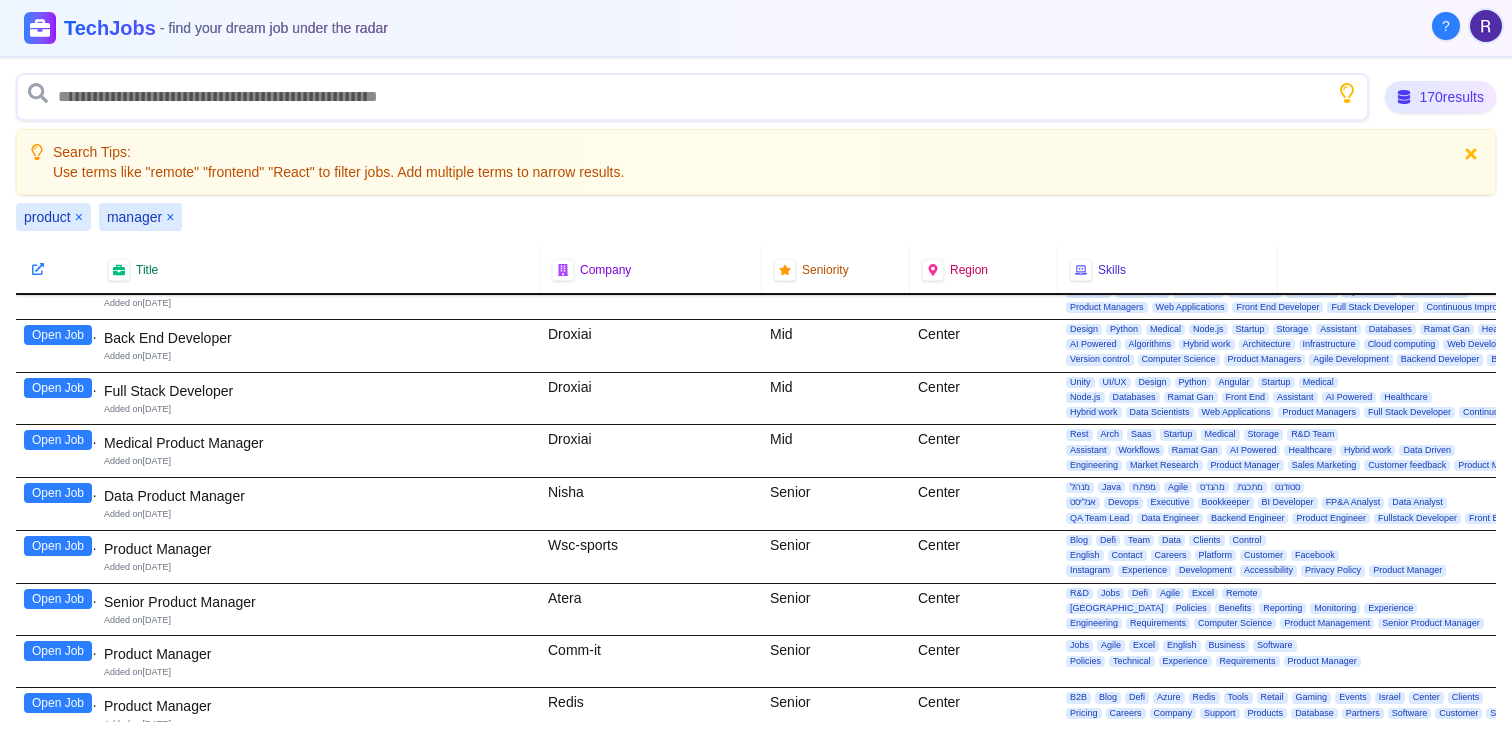 click on "Open Job" at bounding box center (58, 546) 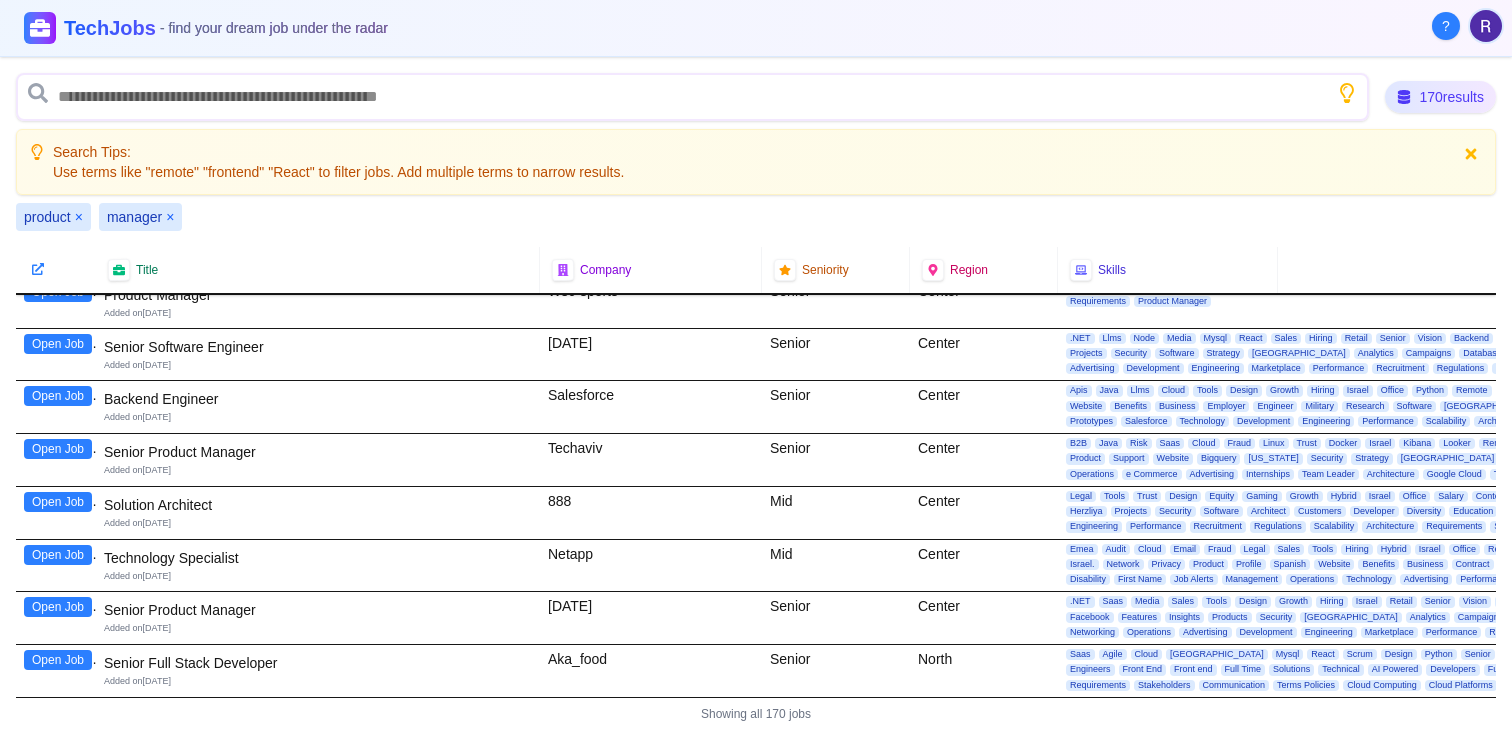 scroll, scrollTop: 8530, scrollLeft: 0, axis: vertical 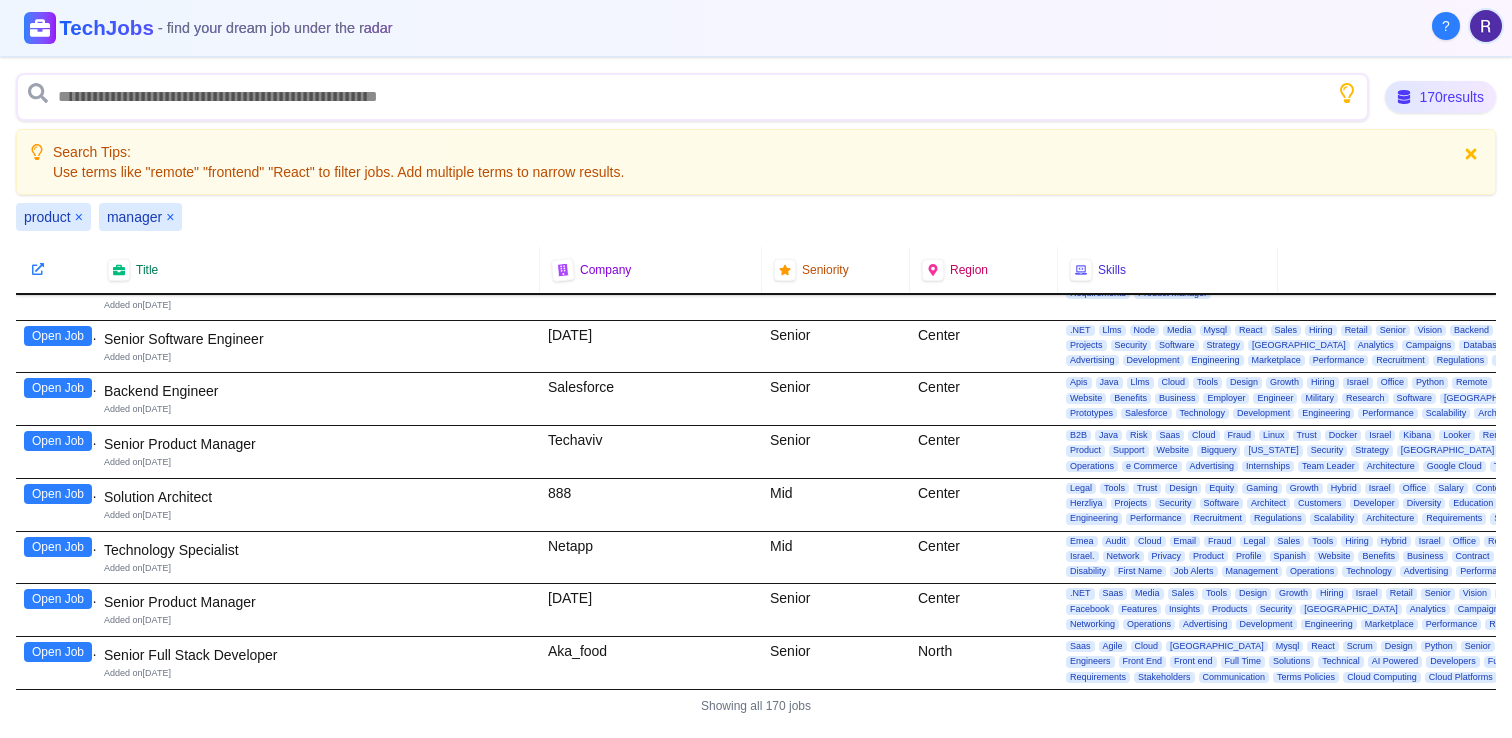click on "- find your dream job under the radar" at bounding box center (275, 28) 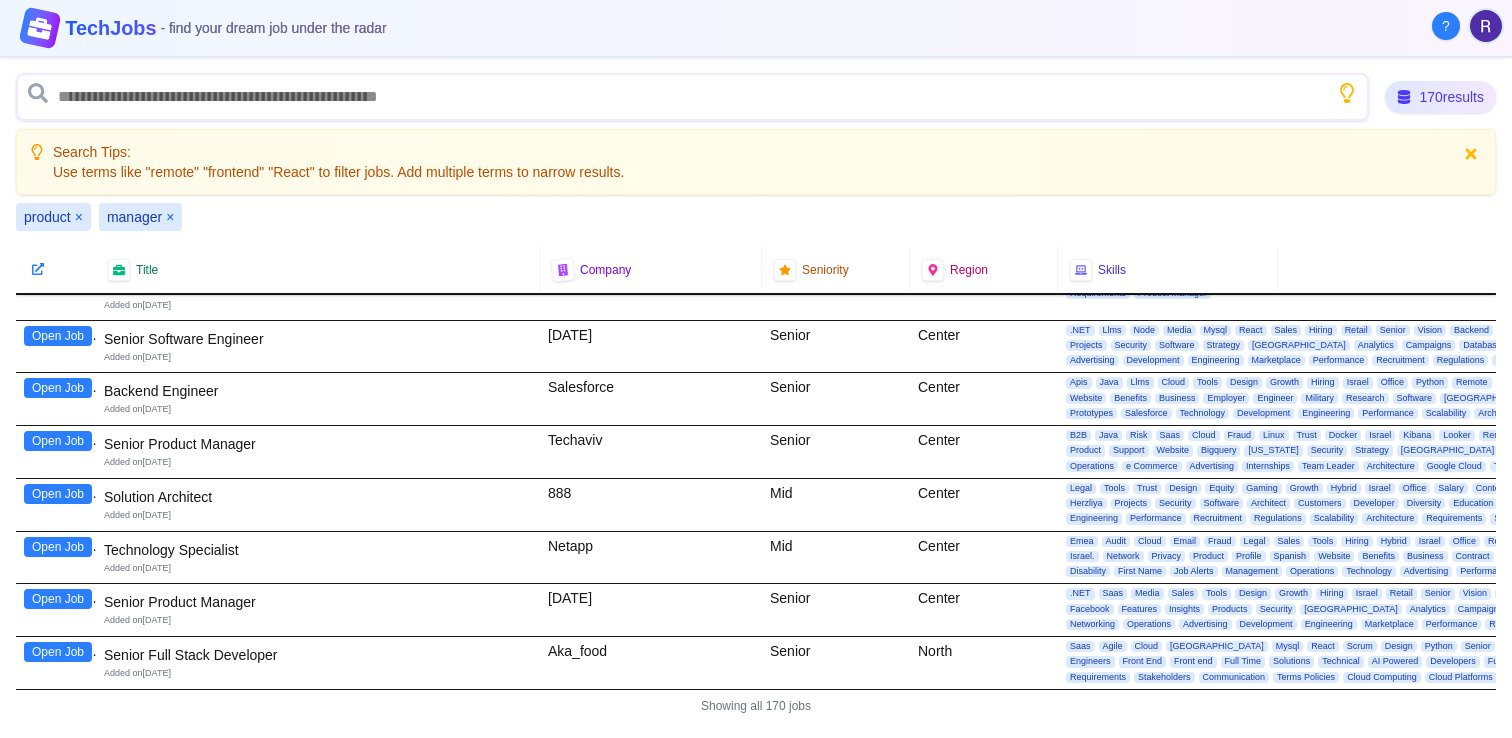 click 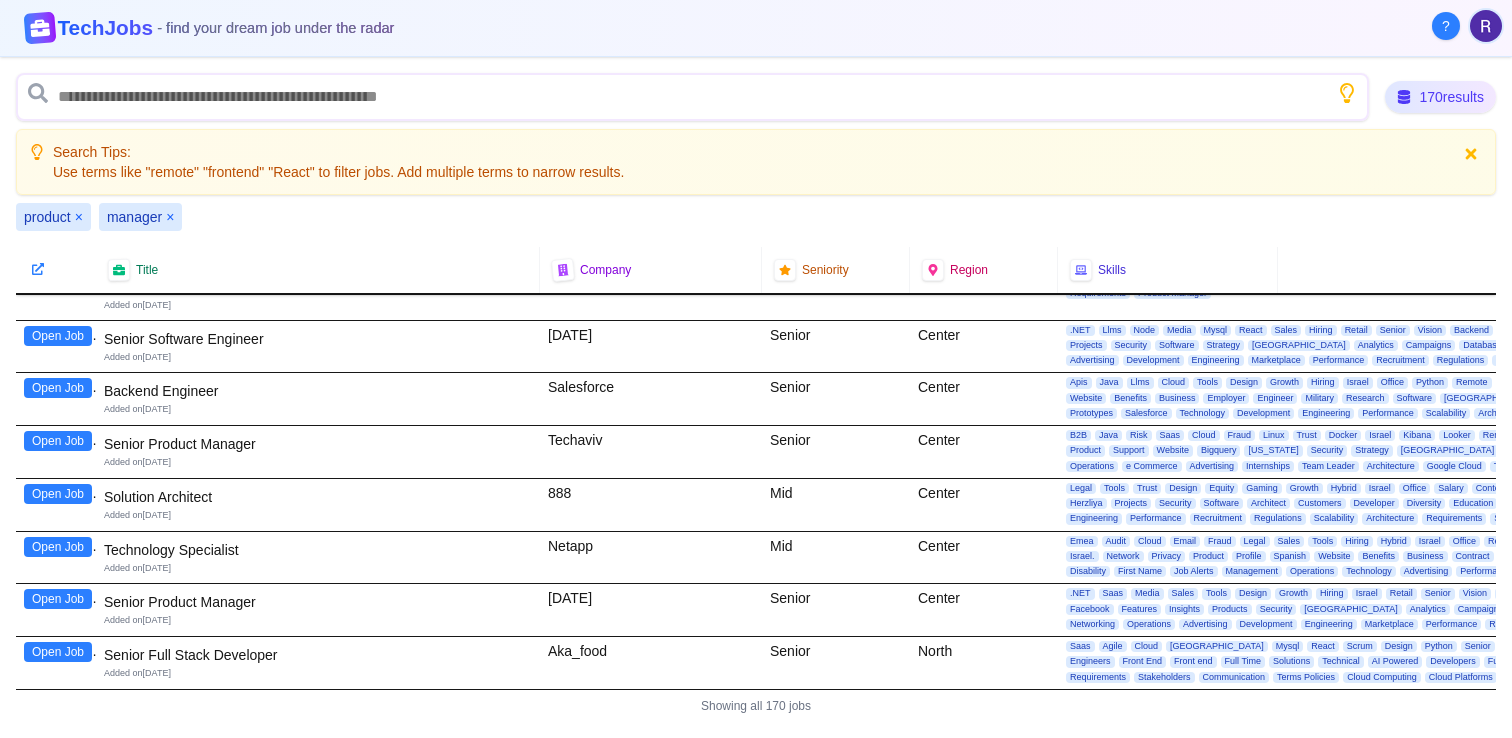 click on "TechJobs  - find your dream job under the radar" at bounding box center (225, 27) 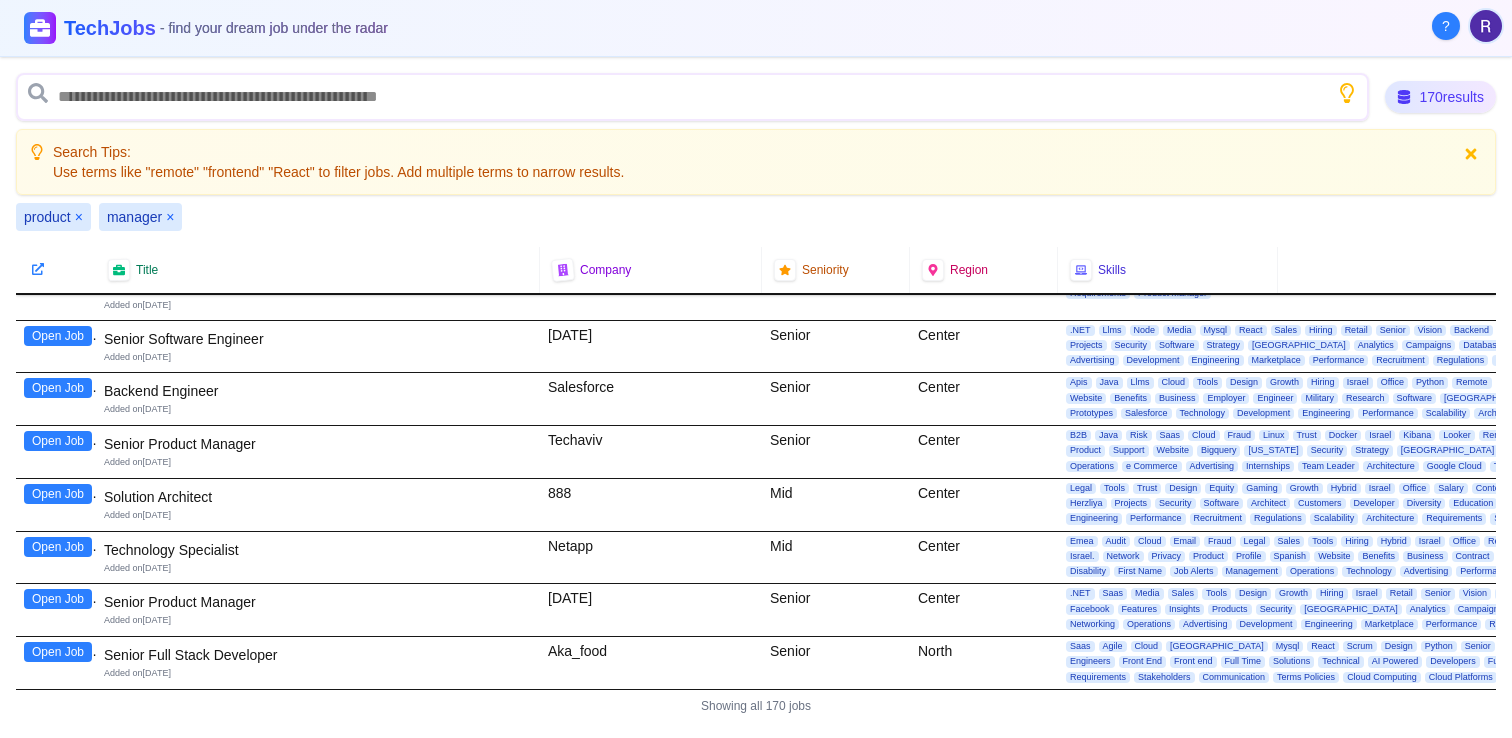 click on "?" at bounding box center [1446, 26] 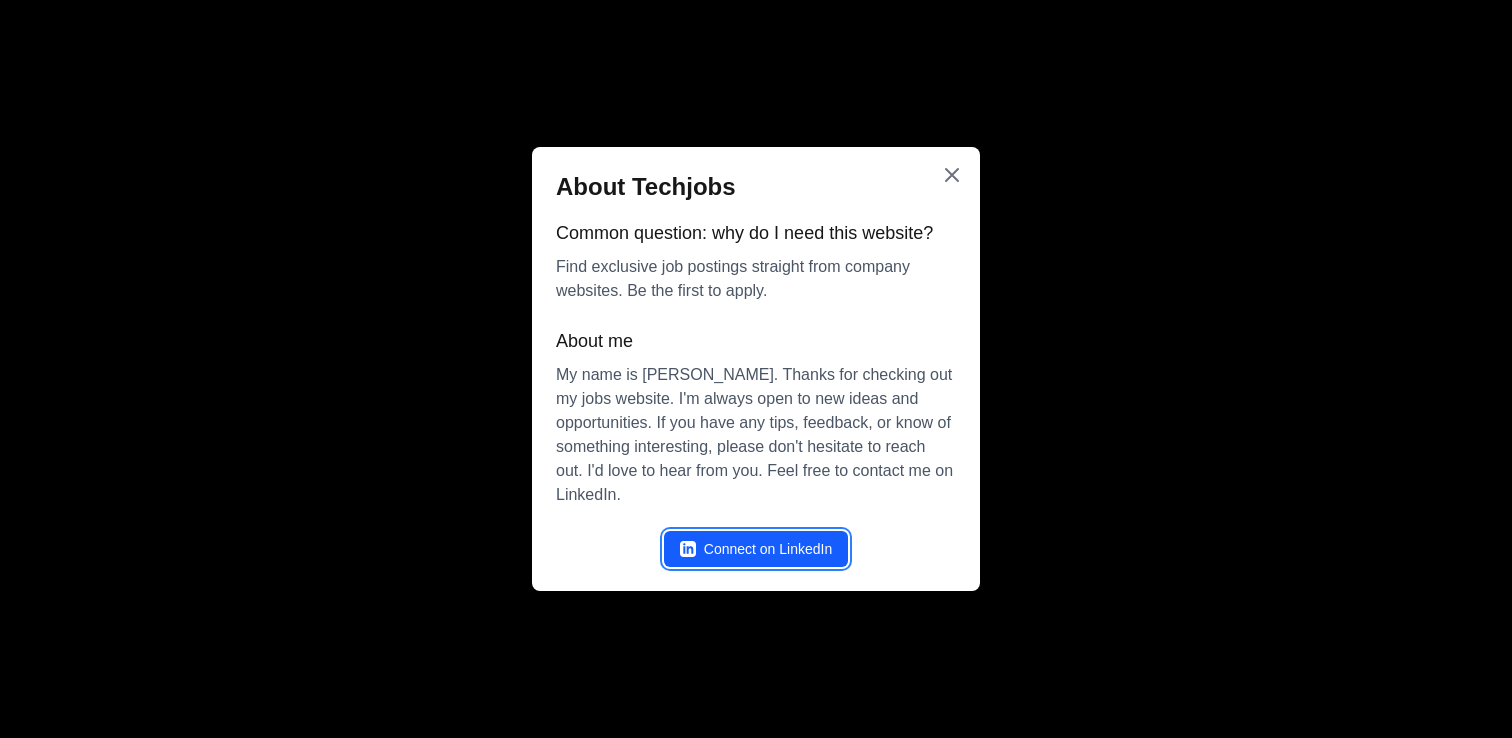 click on "Connect on LinkedIn" at bounding box center [756, 549] 